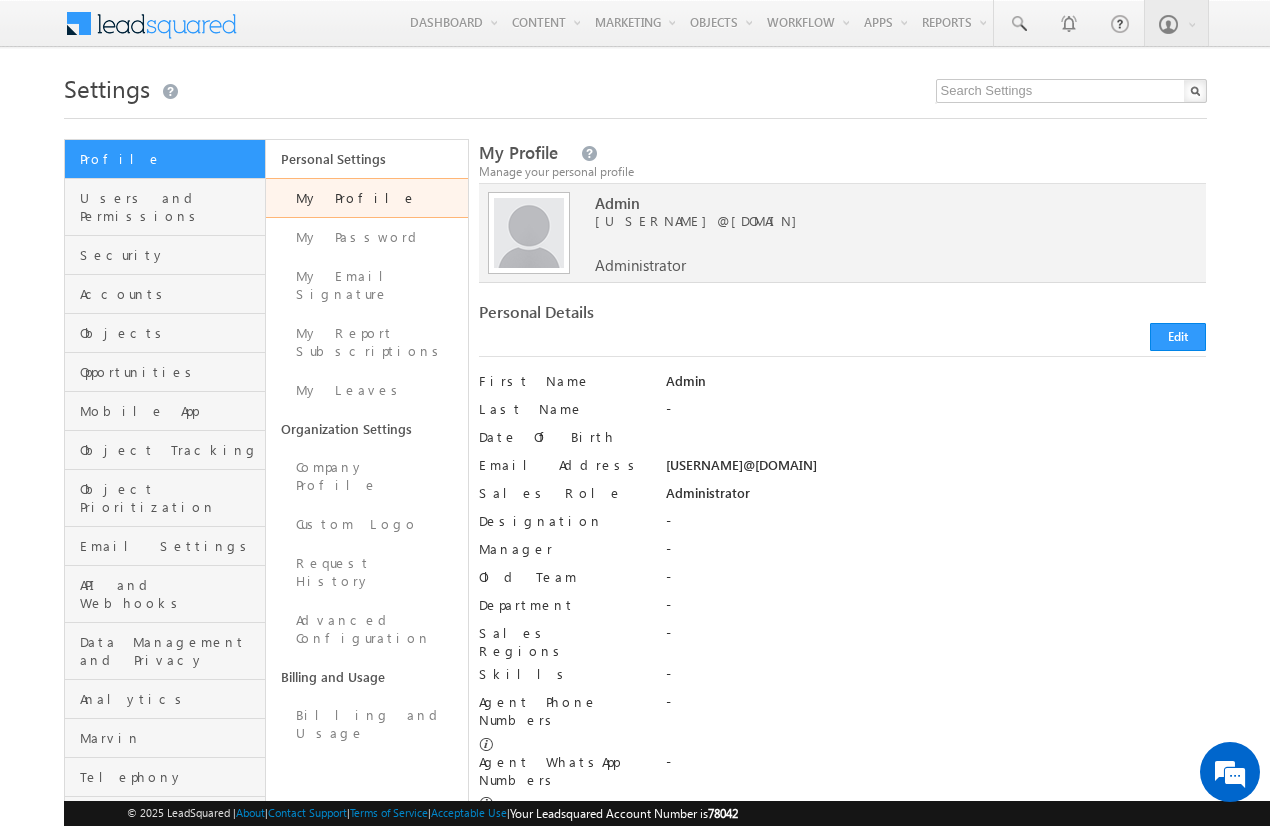 scroll, scrollTop: 180, scrollLeft: 0, axis: vertical 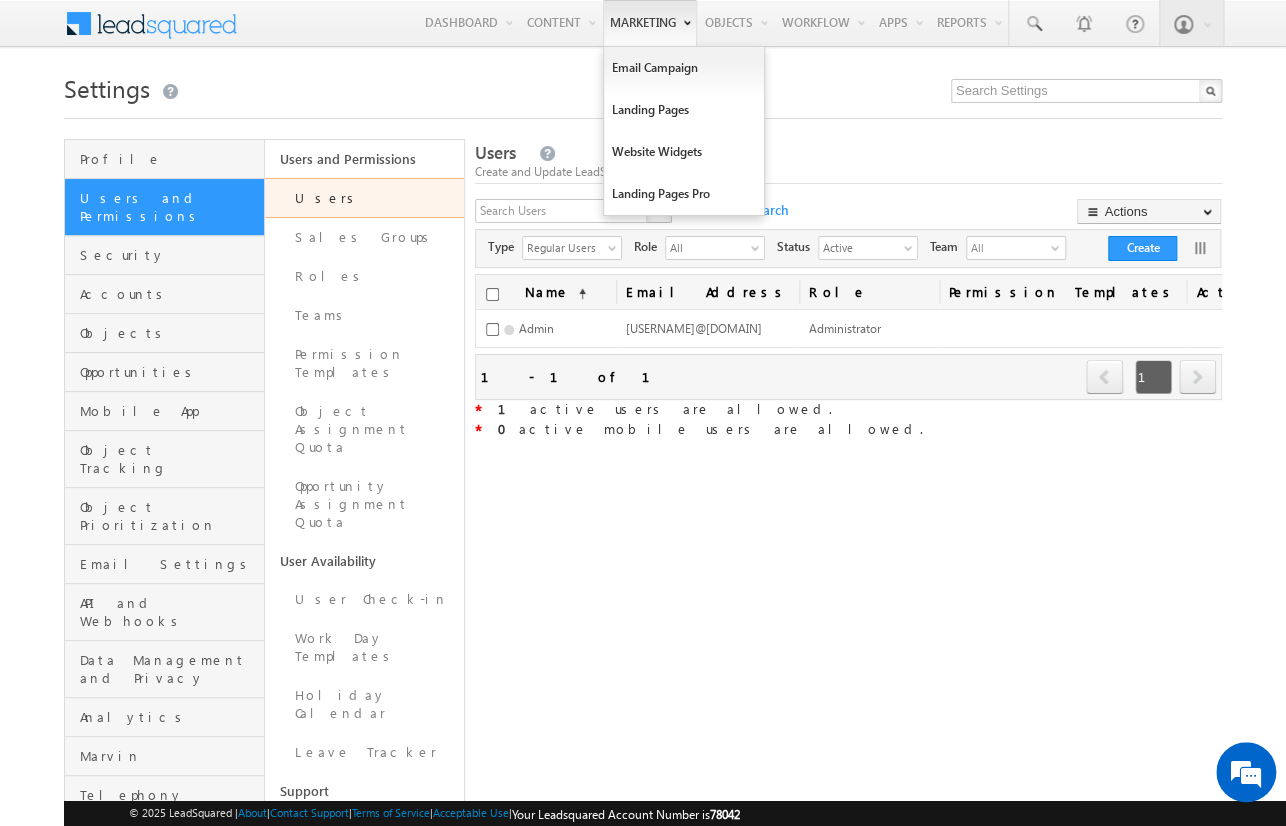click on "Marketing" at bounding box center [650, 23] 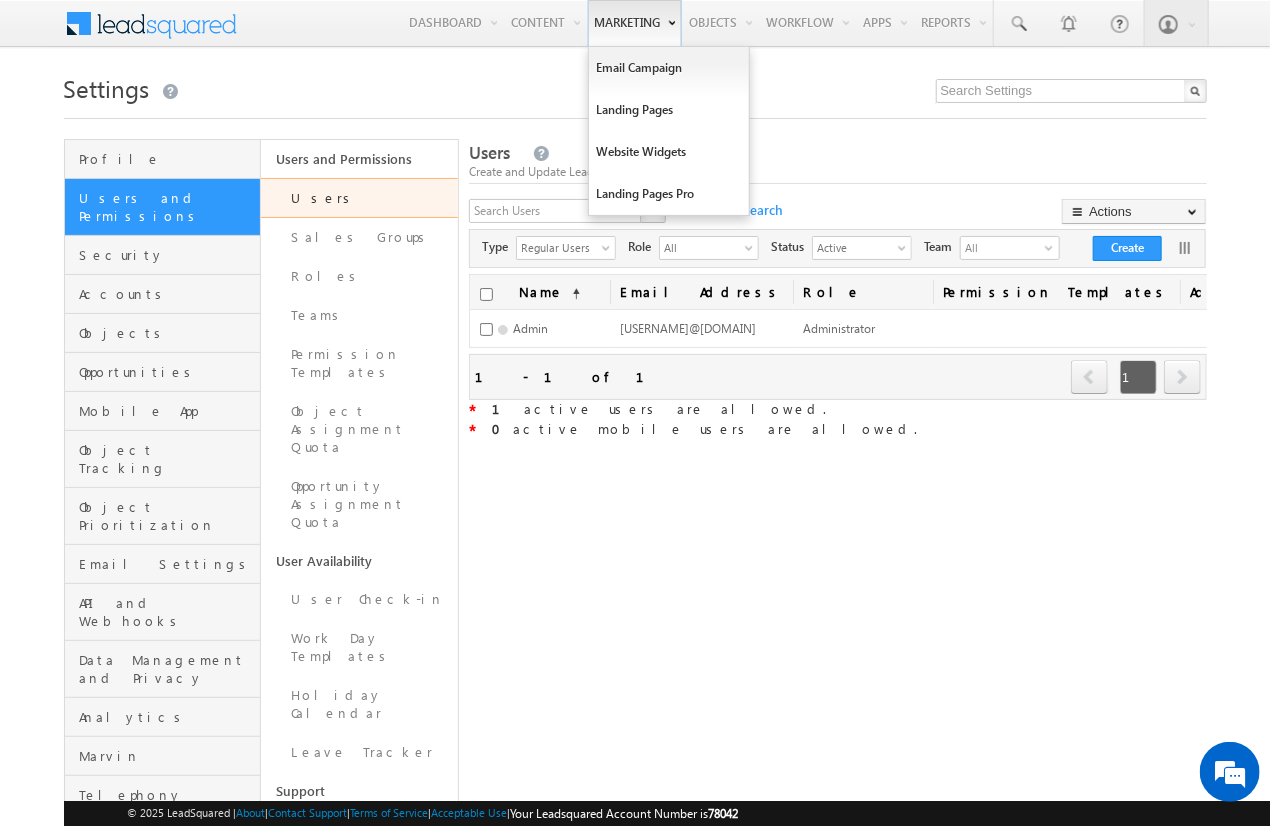 click on "Marketing" at bounding box center [635, 23] 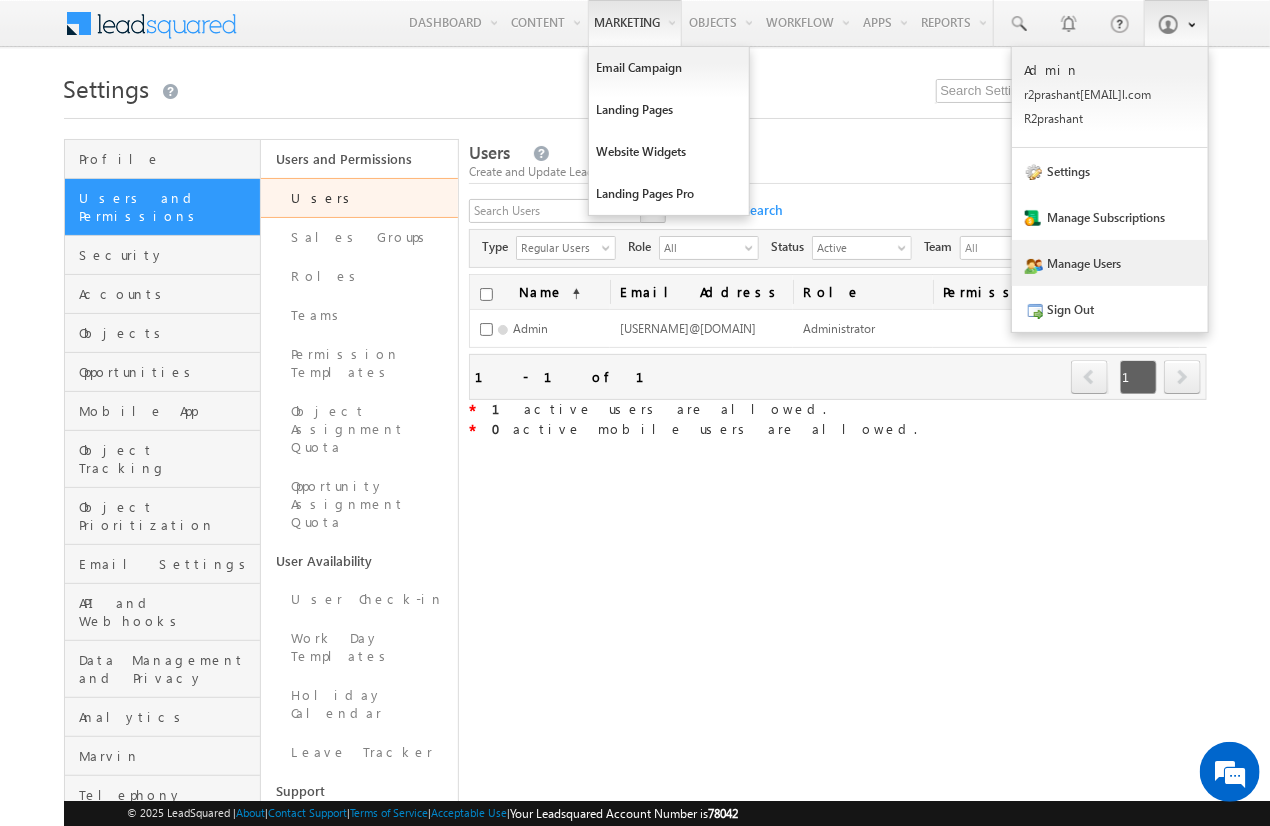 click at bounding box center (1168, 24) 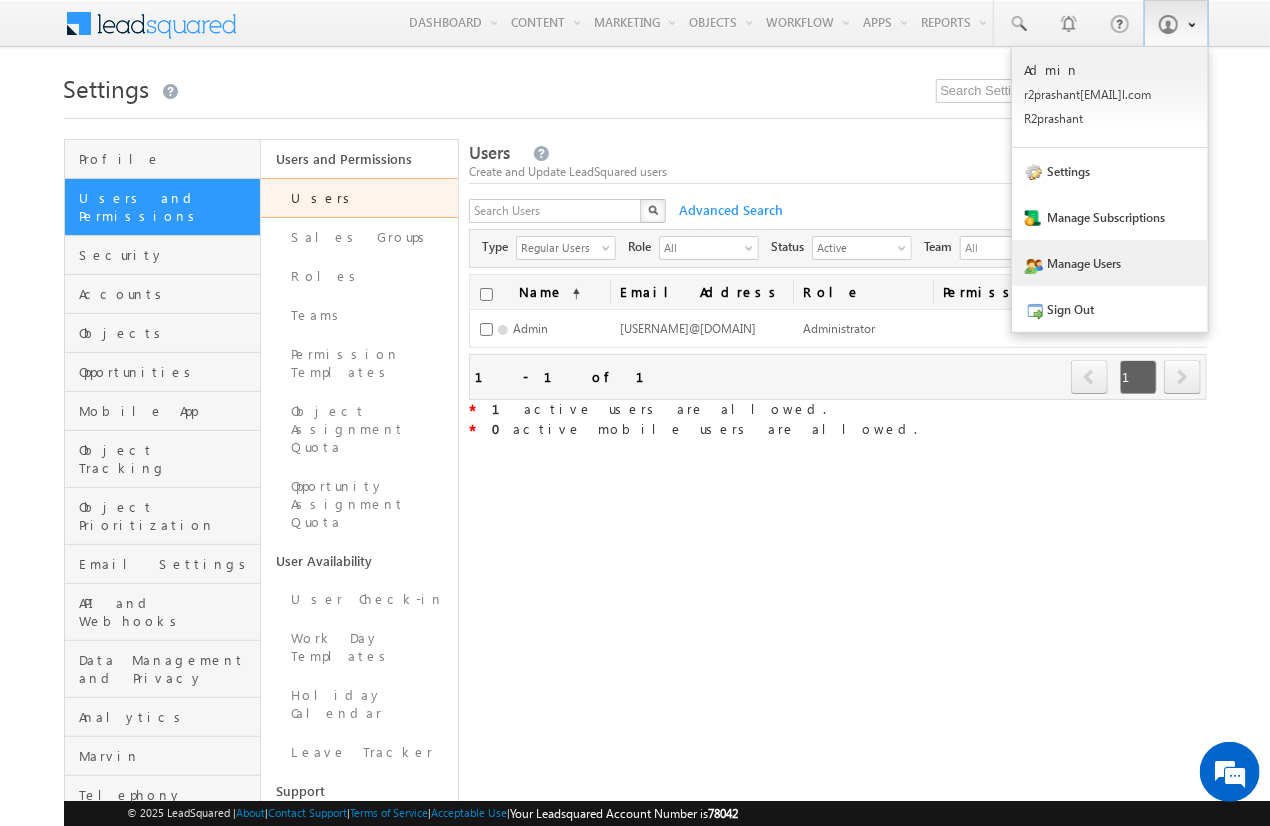 click at bounding box center (1168, 24) 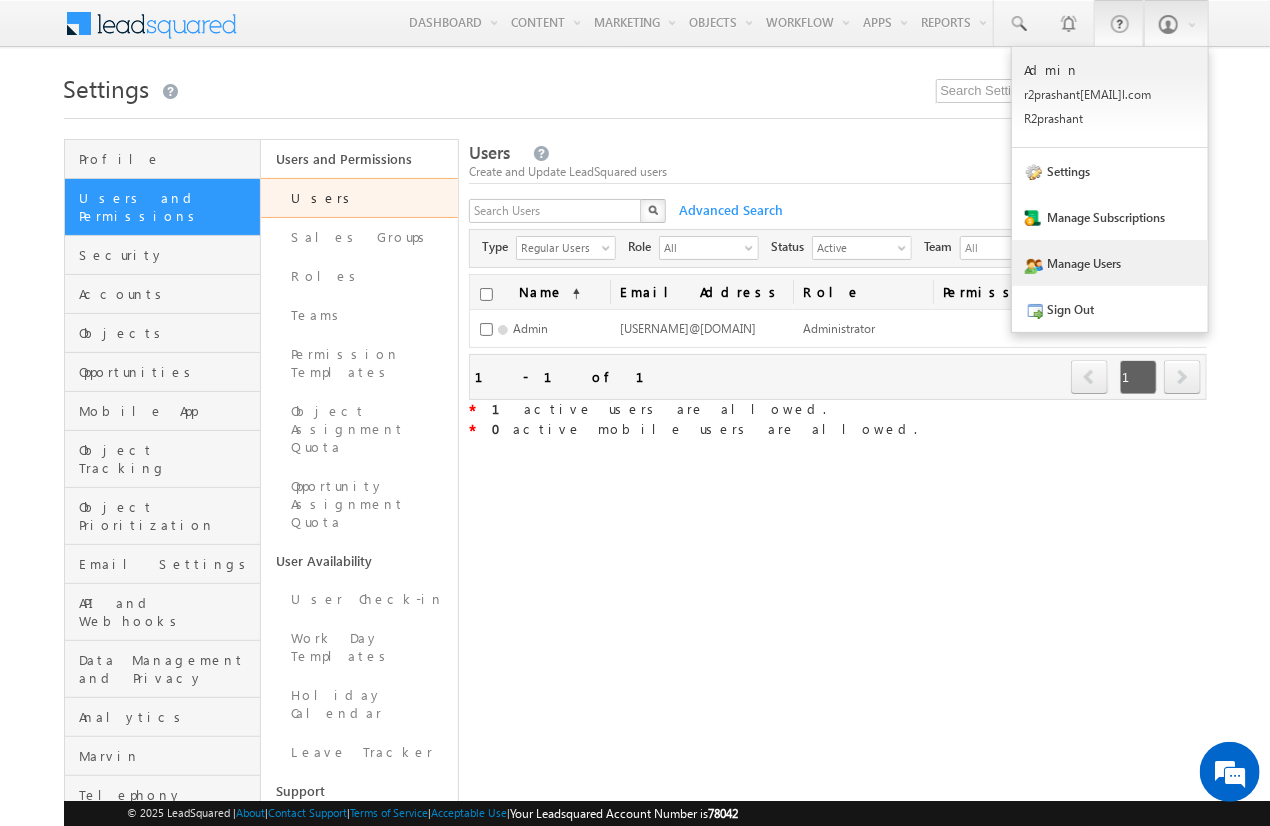 click at bounding box center (1119, 23) 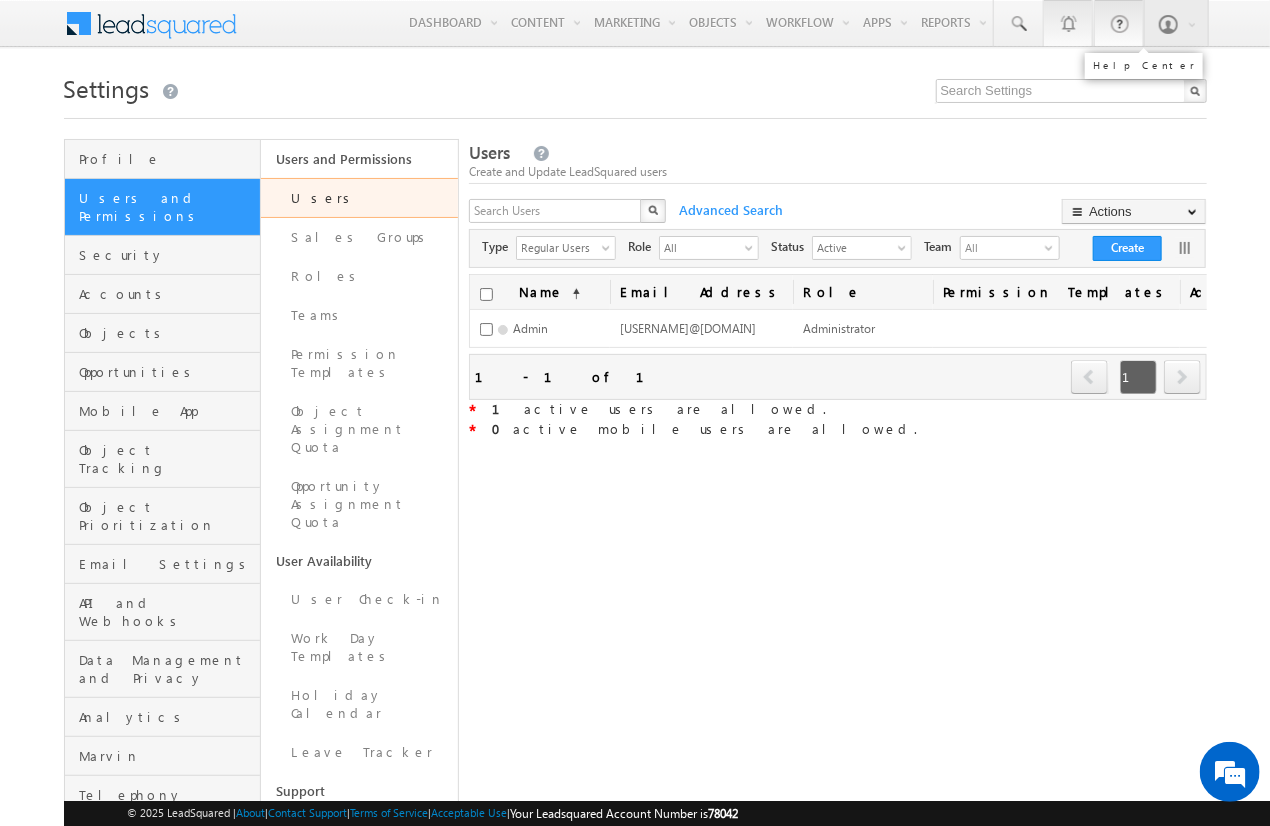 click at bounding box center [1068, 23] 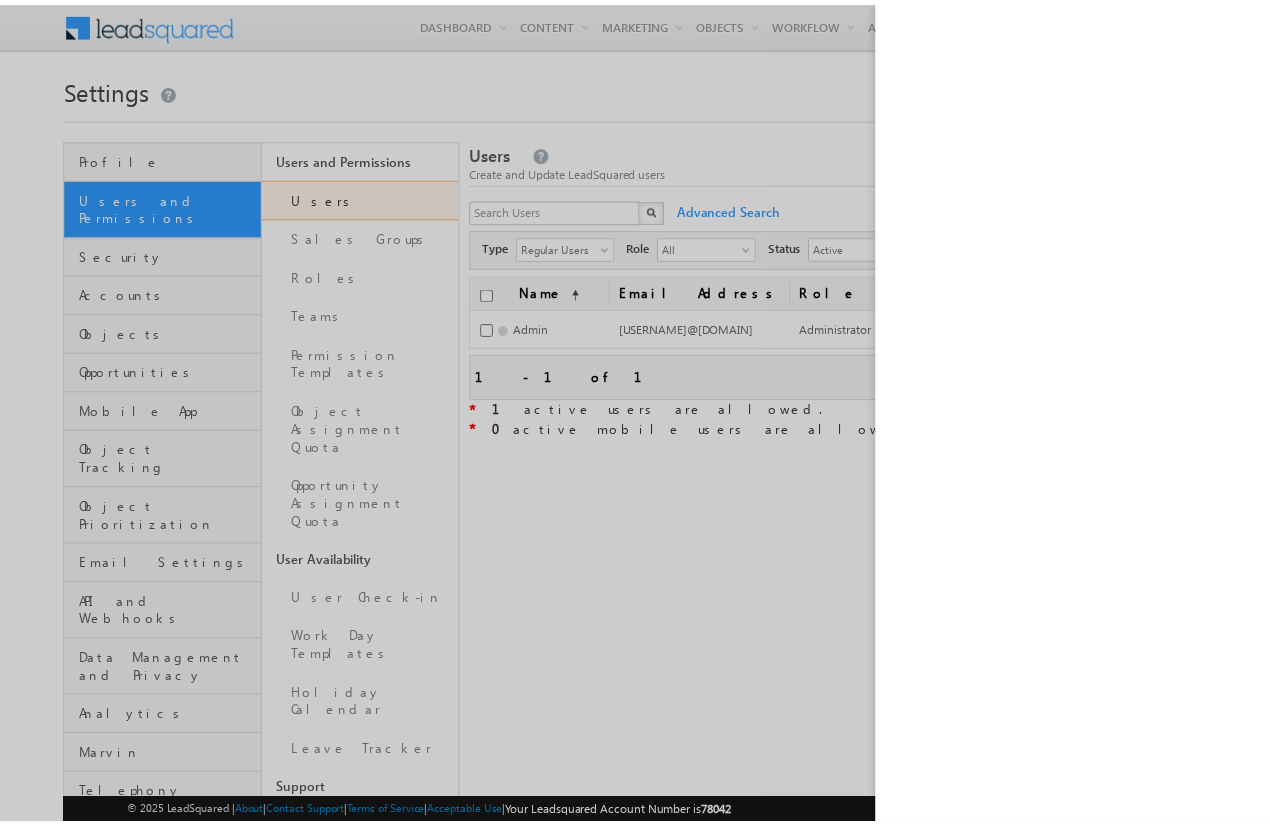 scroll, scrollTop: 12, scrollLeft: 0, axis: vertical 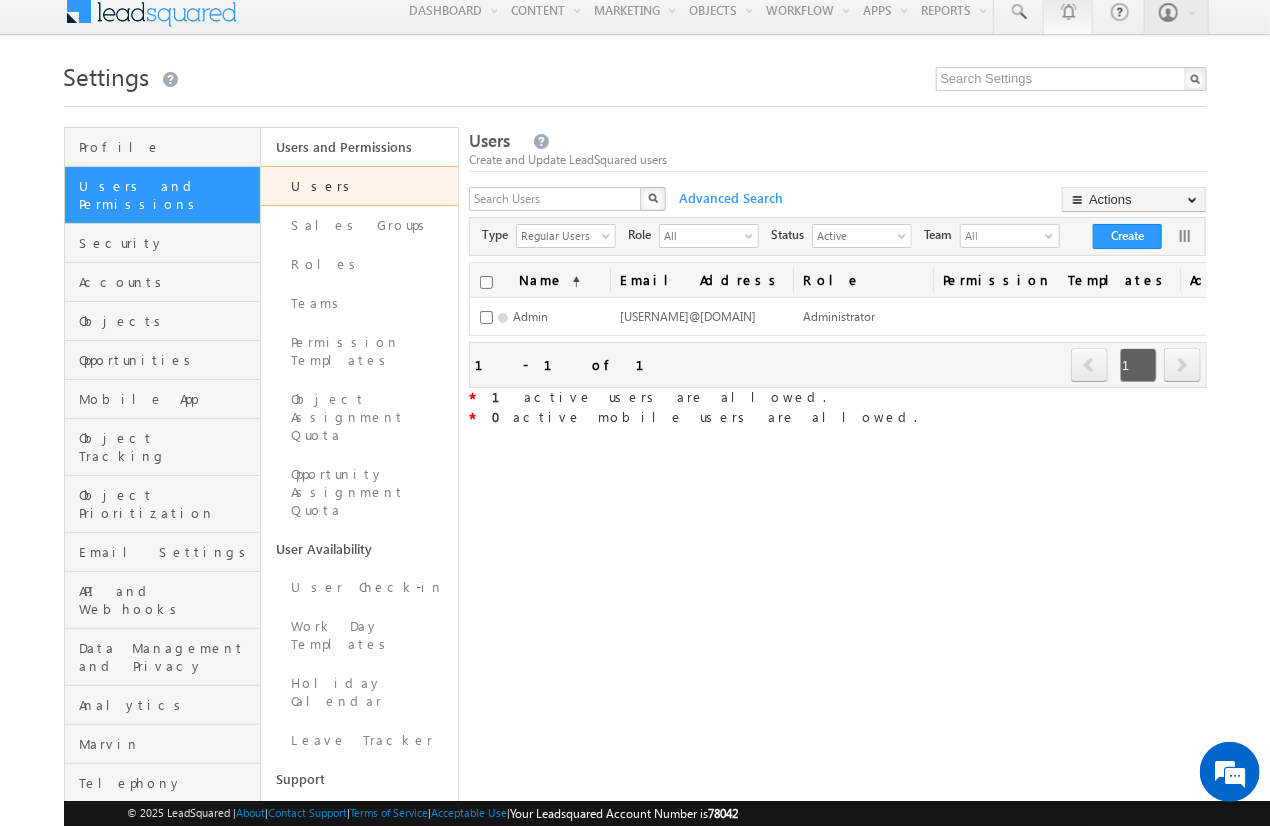 click at bounding box center (1068, 11) 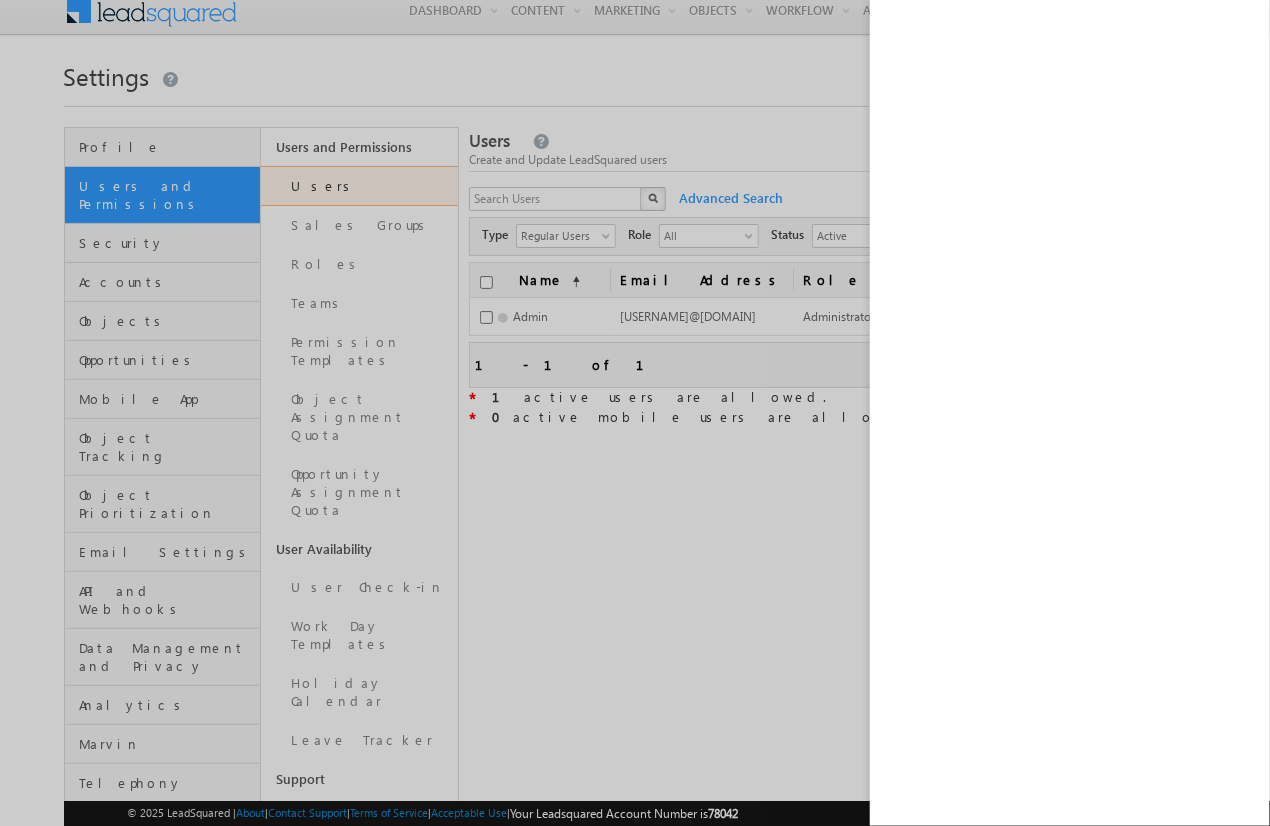 scroll, scrollTop: 0, scrollLeft: 0, axis: both 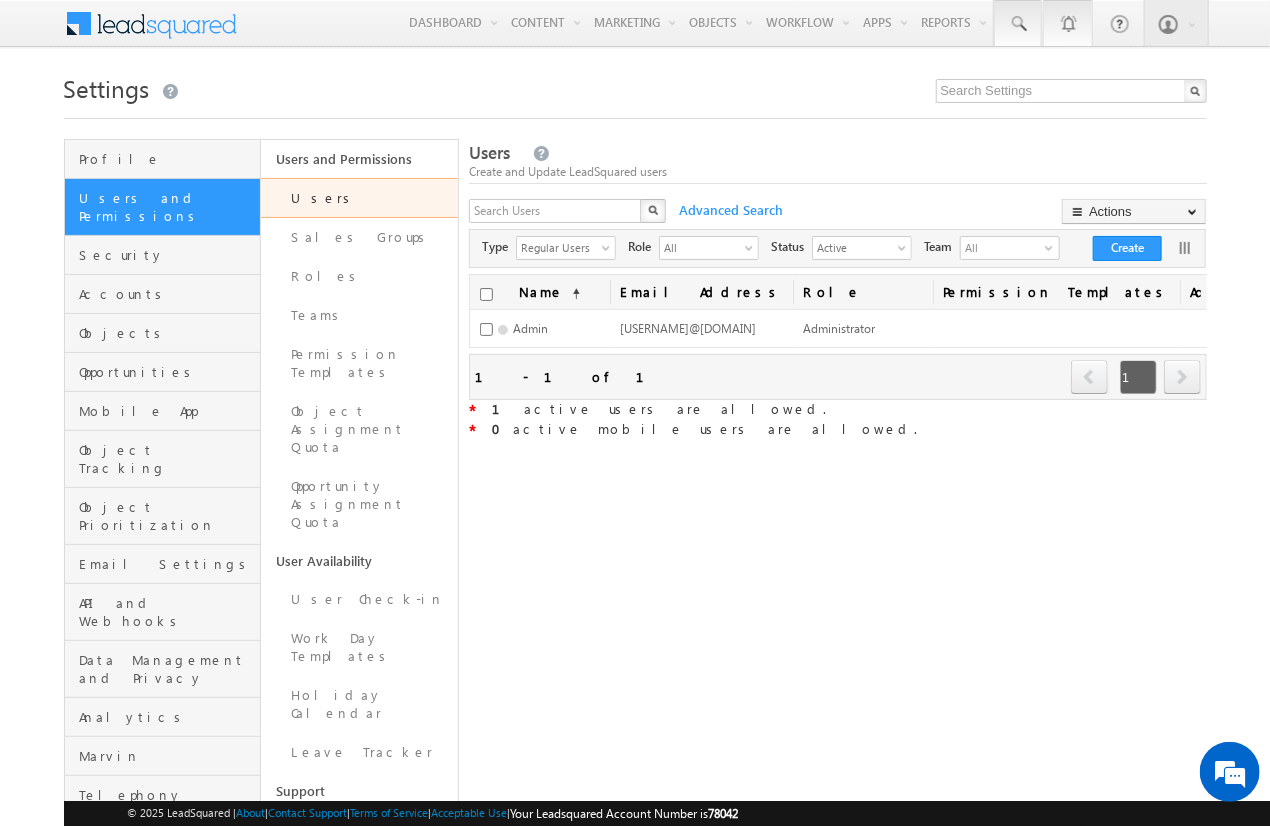 click at bounding box center [1018, 24] 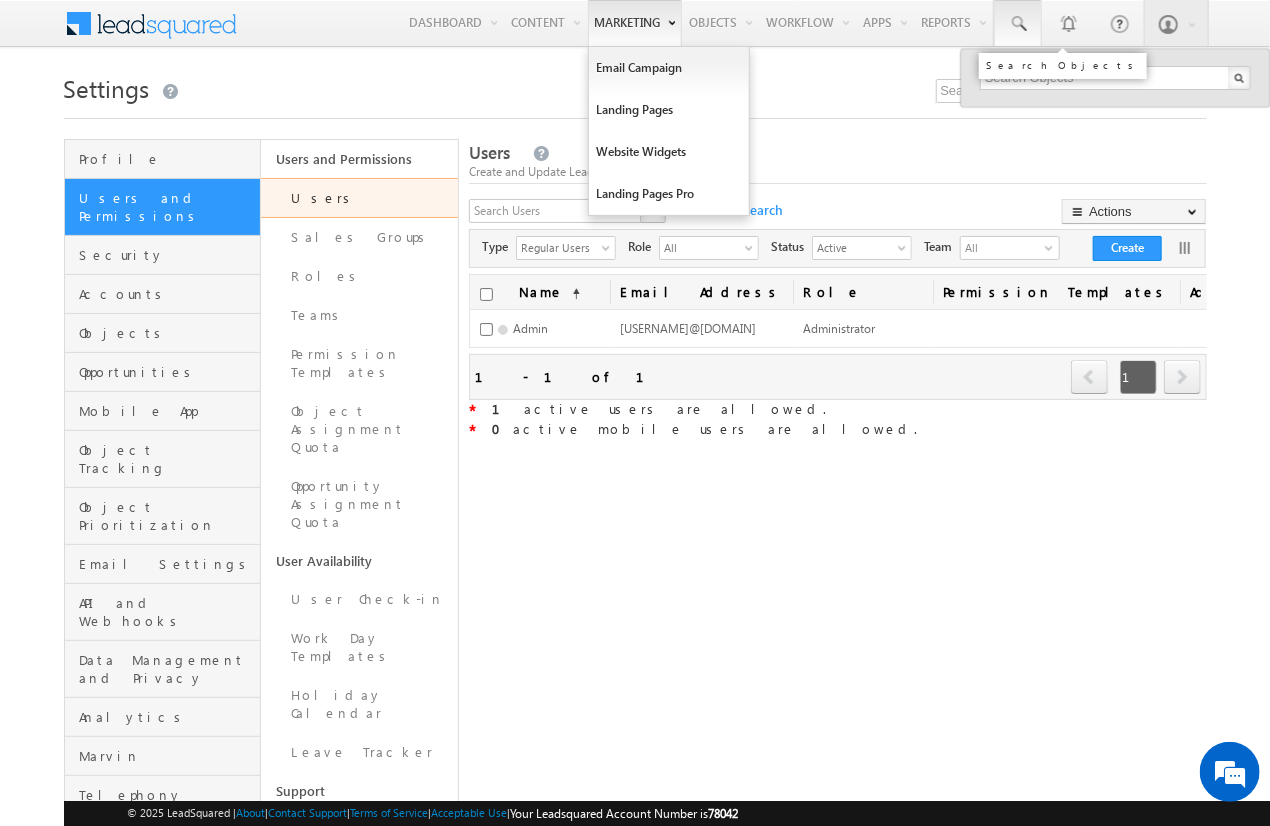 click on "Marketing" at bounding box center (635, 23) 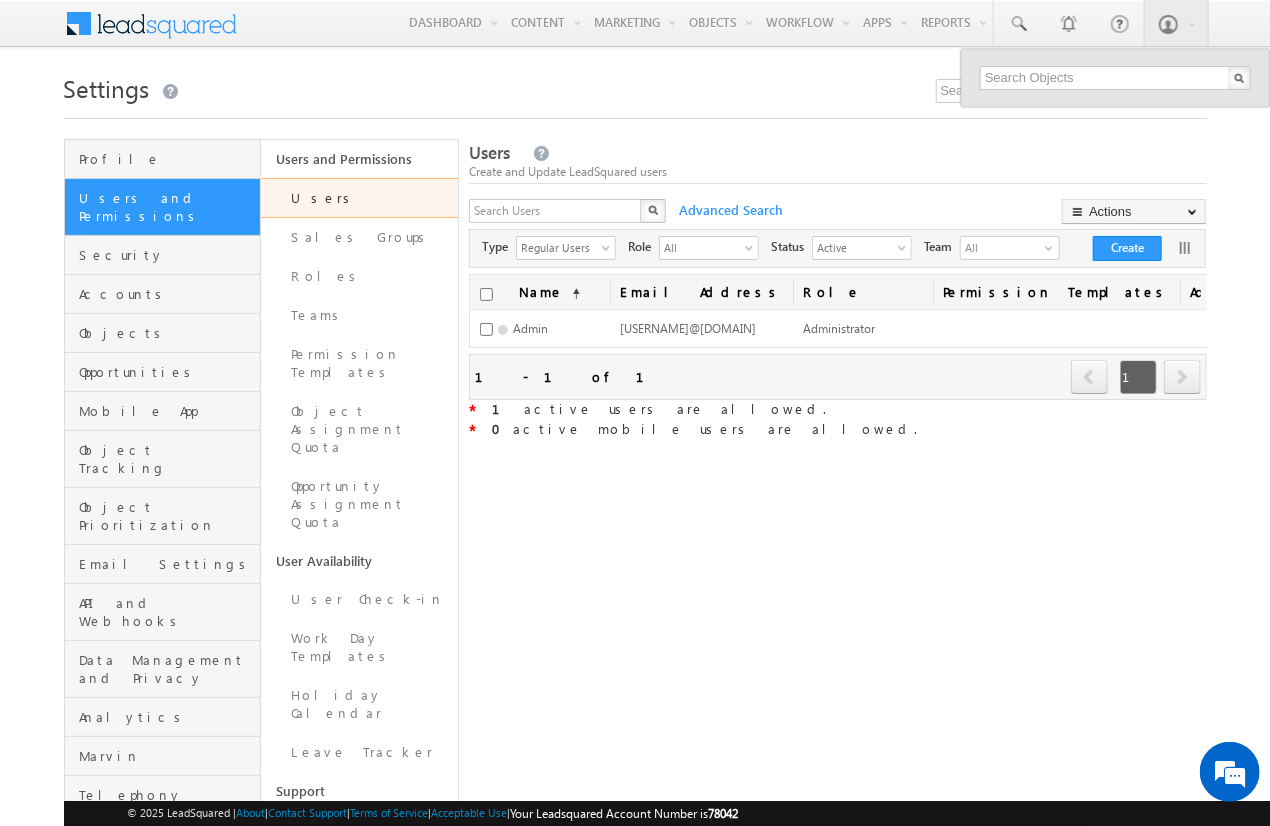 click on "Users
Create and Update LeadSquared users
X
Advanced Search
Actions Import Users Update via CSV Export Users Bulk Update Connector Configure Home Page
Type" at bounding box center [837, 589] 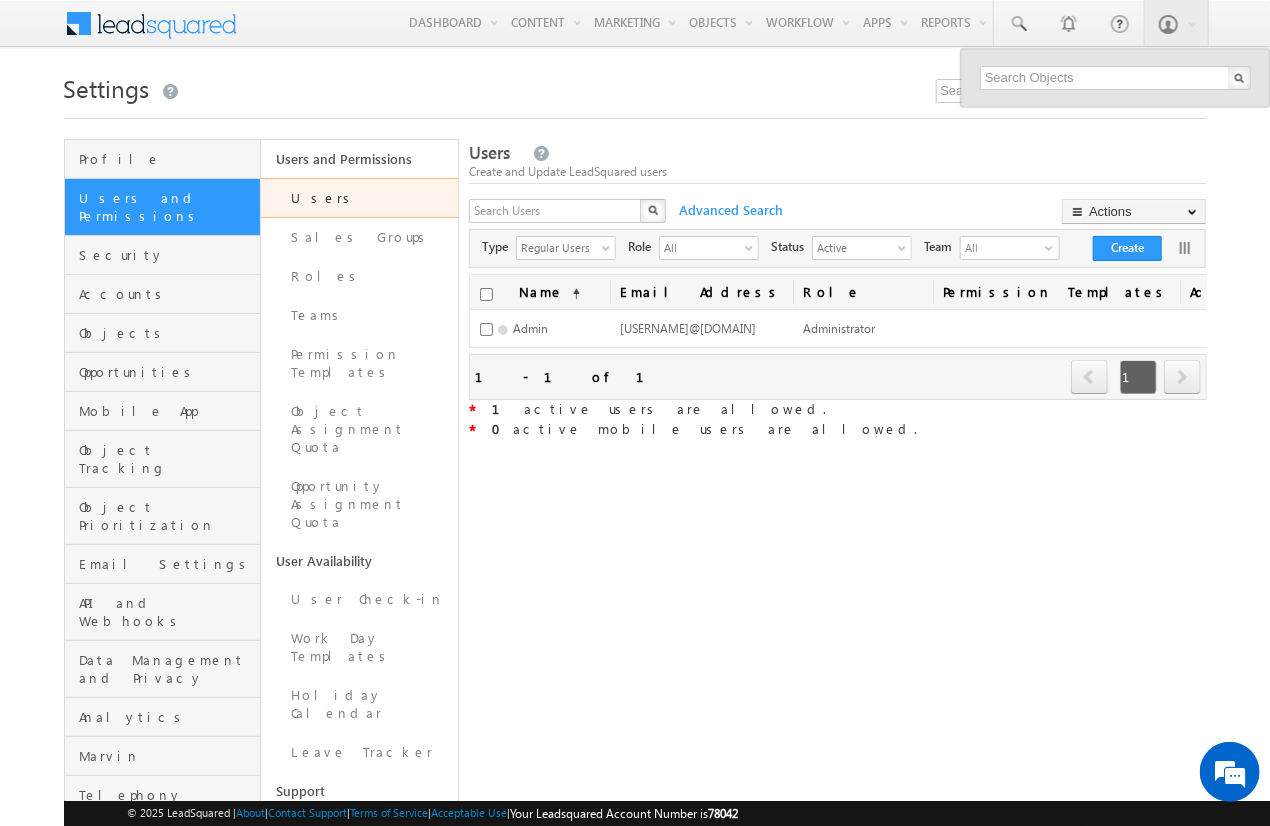 scroll, scrollTop: 67, scrollLeft: 0, axis: vertical 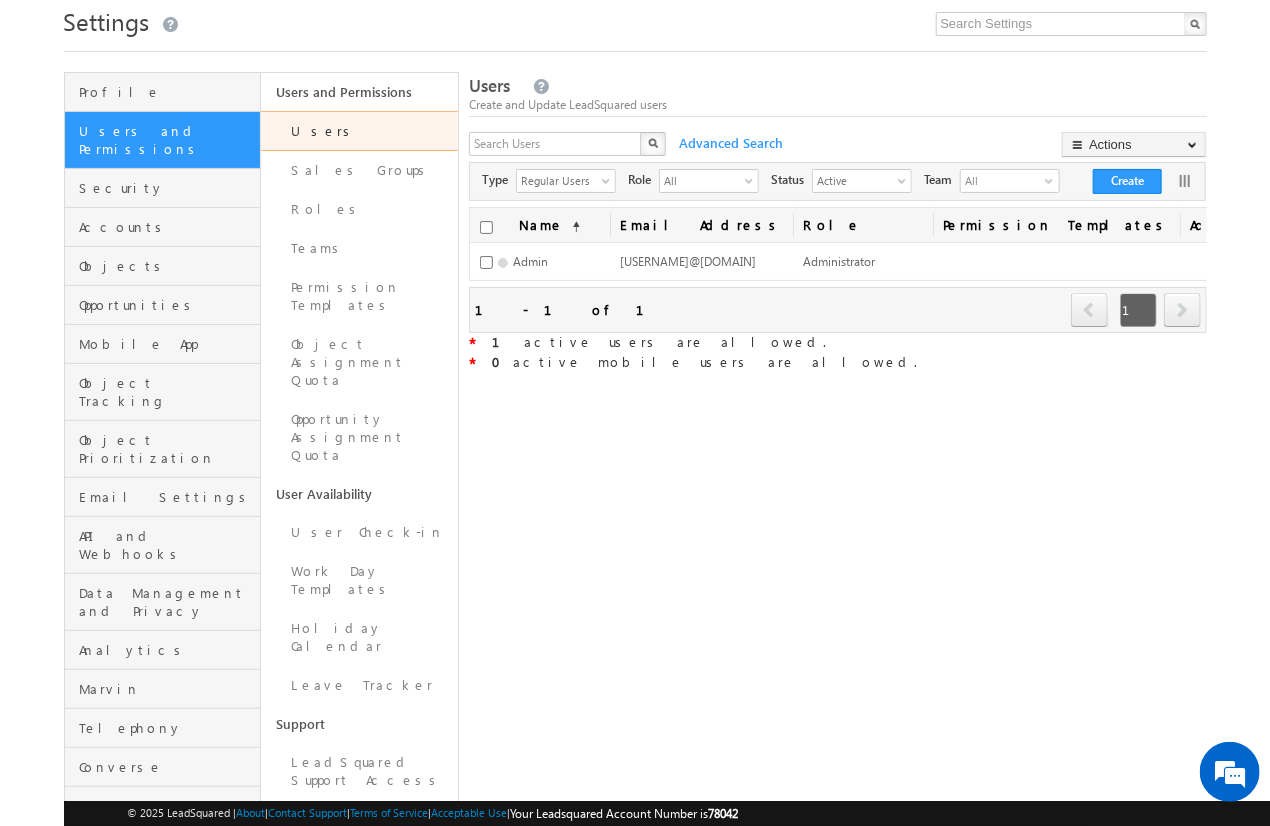 click on "Users
Create and Update LeadSquared users
X
Advanced Search
Actions Import Users Update via CSV Export Users Bulk Update Connector Configure Home Page
Type" at bounding box center [837, 522] 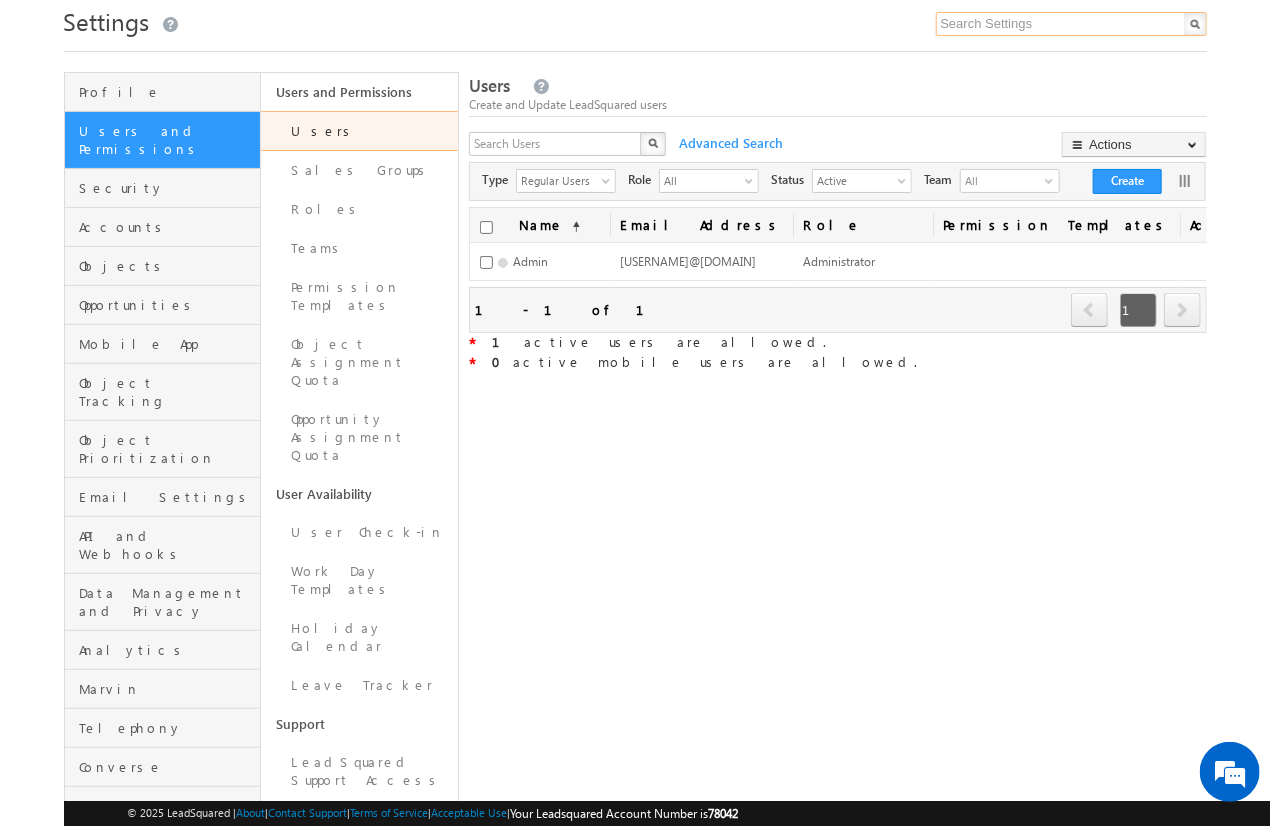 click at bounding box center [1071, 24] 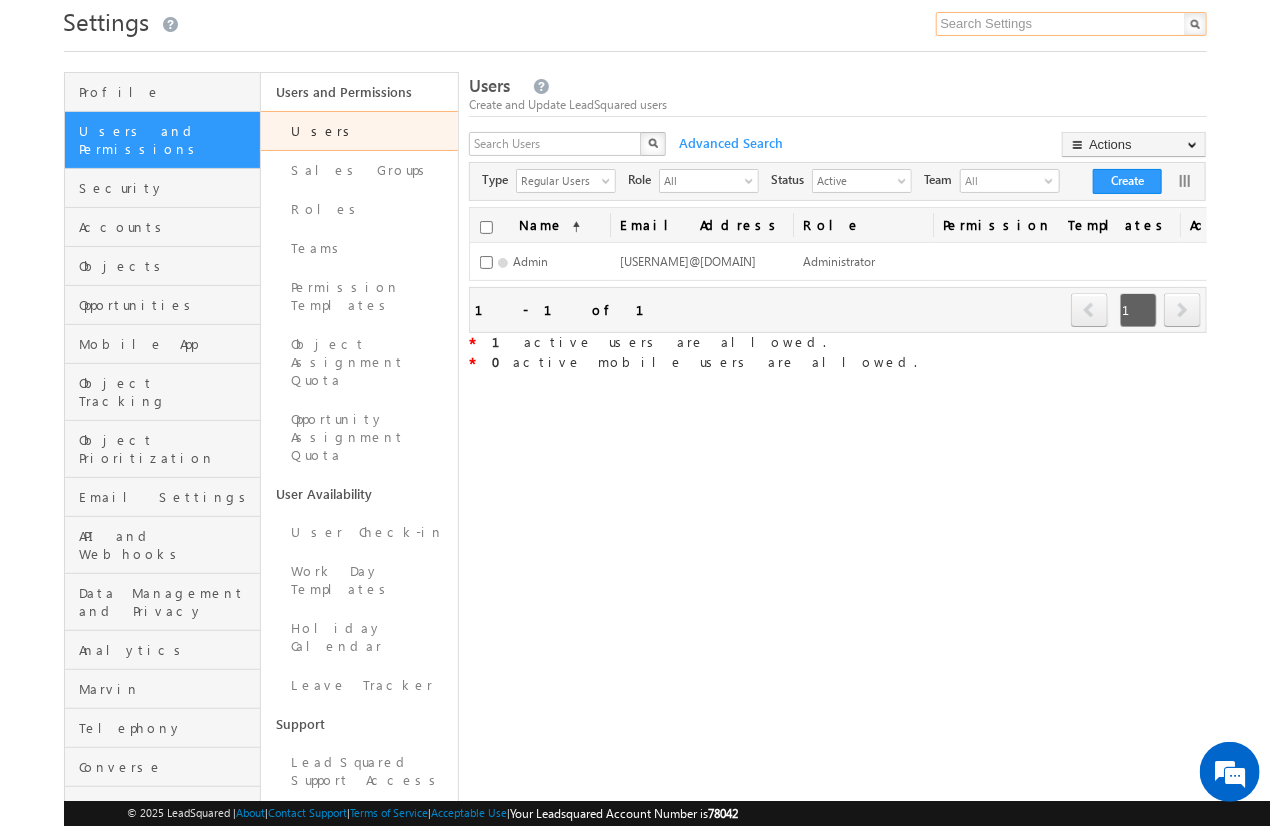 click at bounding box center (1071, 24) 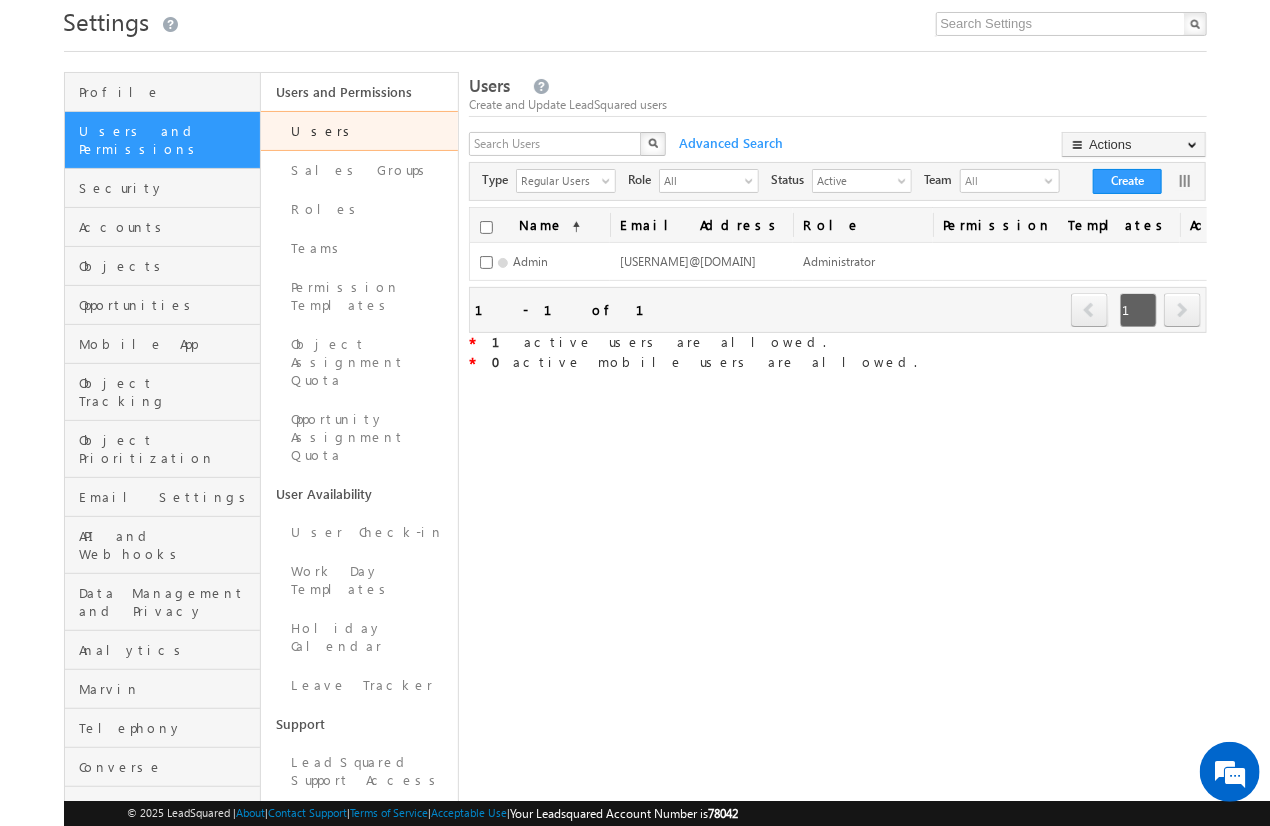 click on "Settings" at bounding box center (635, 19) 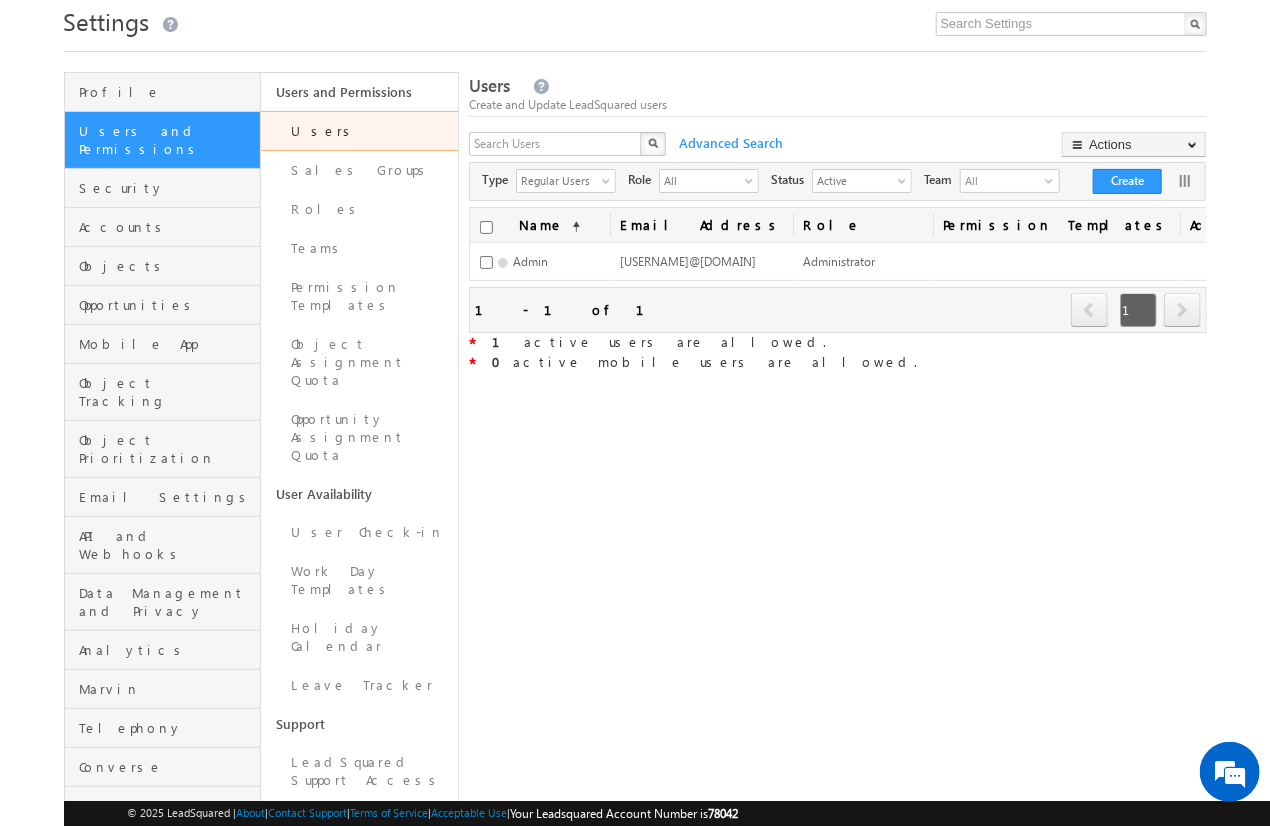 click on "Settings" at bounding box center (635, 19) 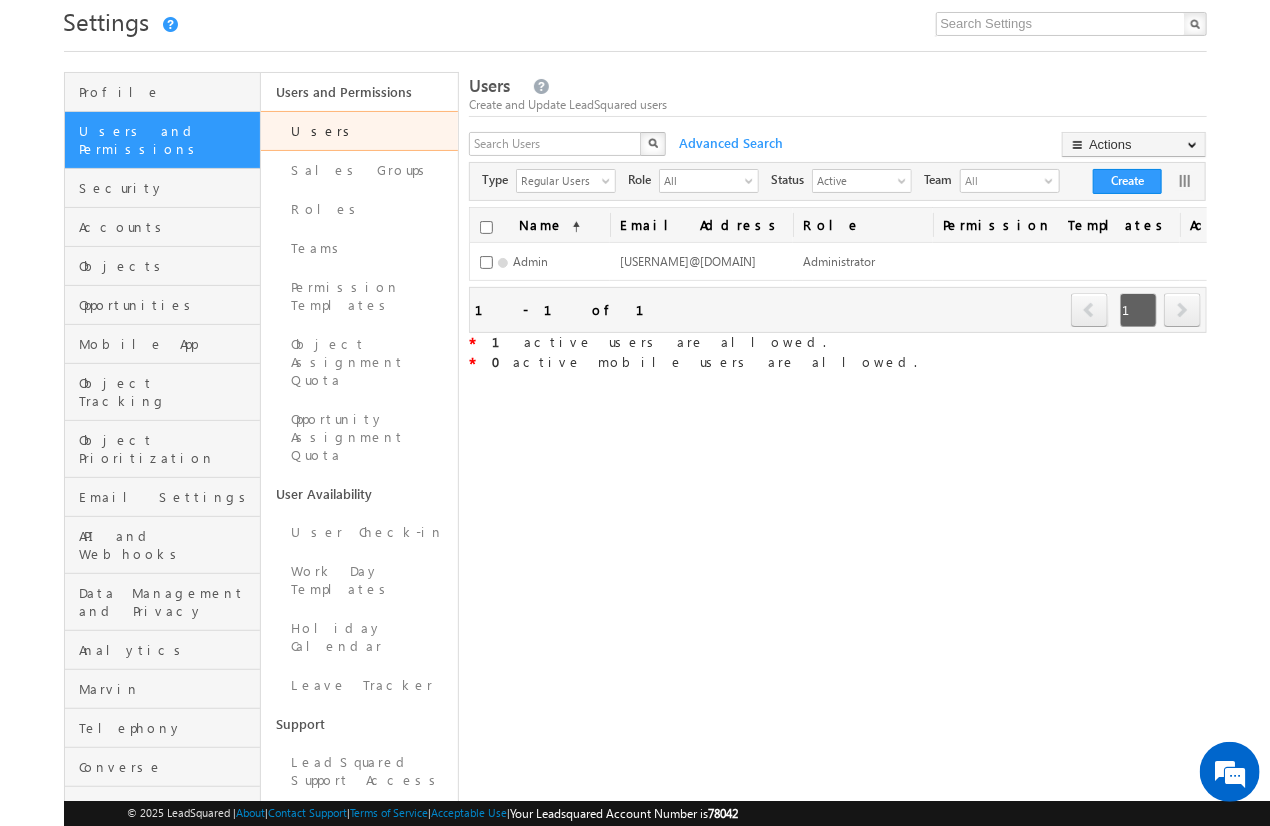 click at bounding box center [169, 25] 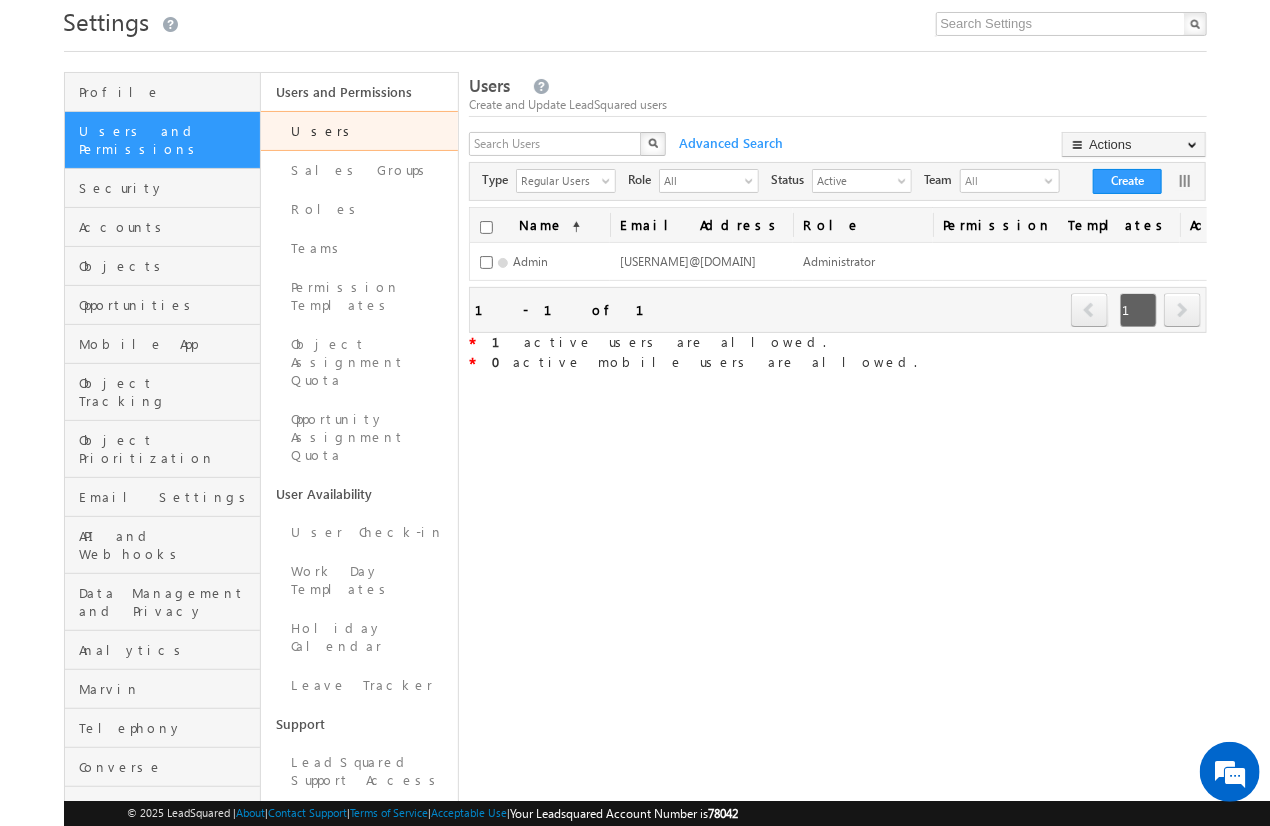 click on "Users
Create and Update LeadSquared users
X
Advanced Search
Actions Import Users Update via CSV Export Users Bulk Update Connector Configure Home Page
Type" at bounding box center (837, 522) 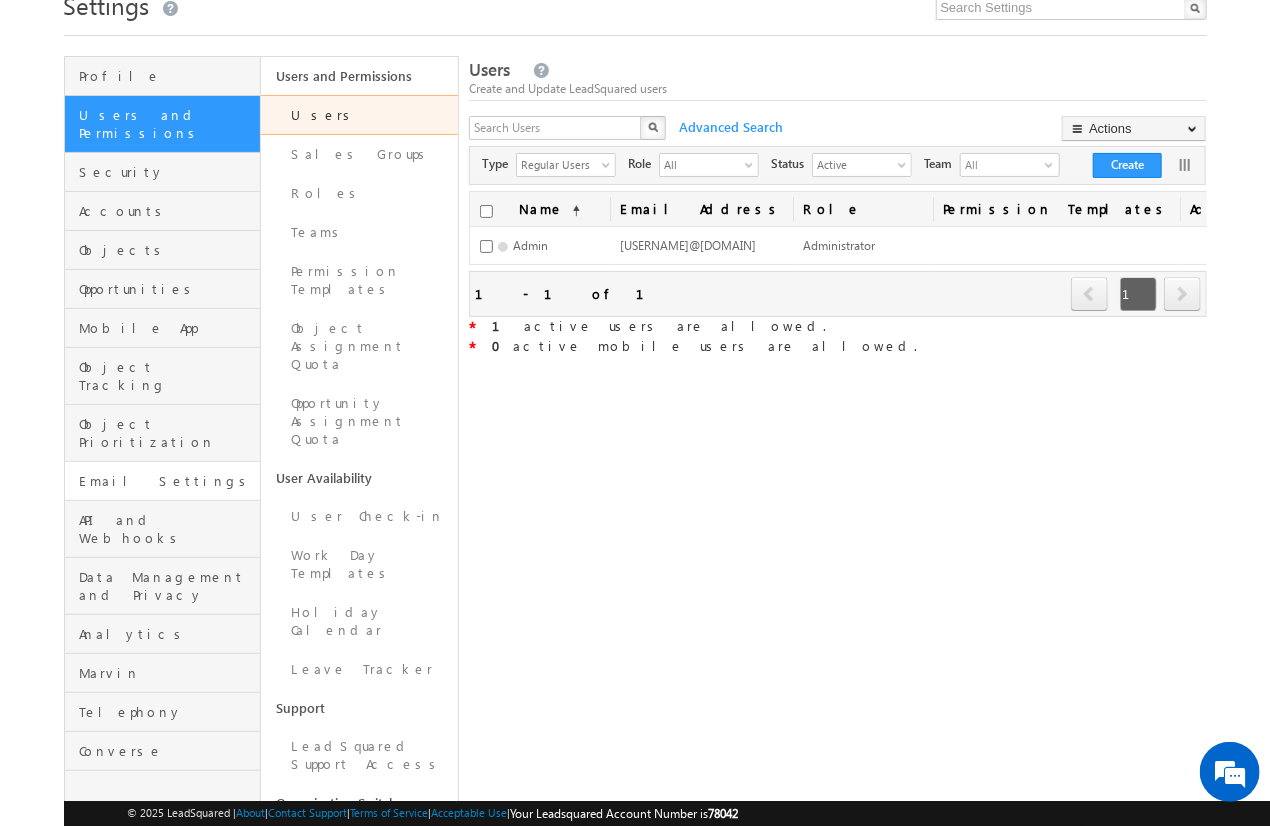 click on "Email Settings" at bounding box center (163, 481) 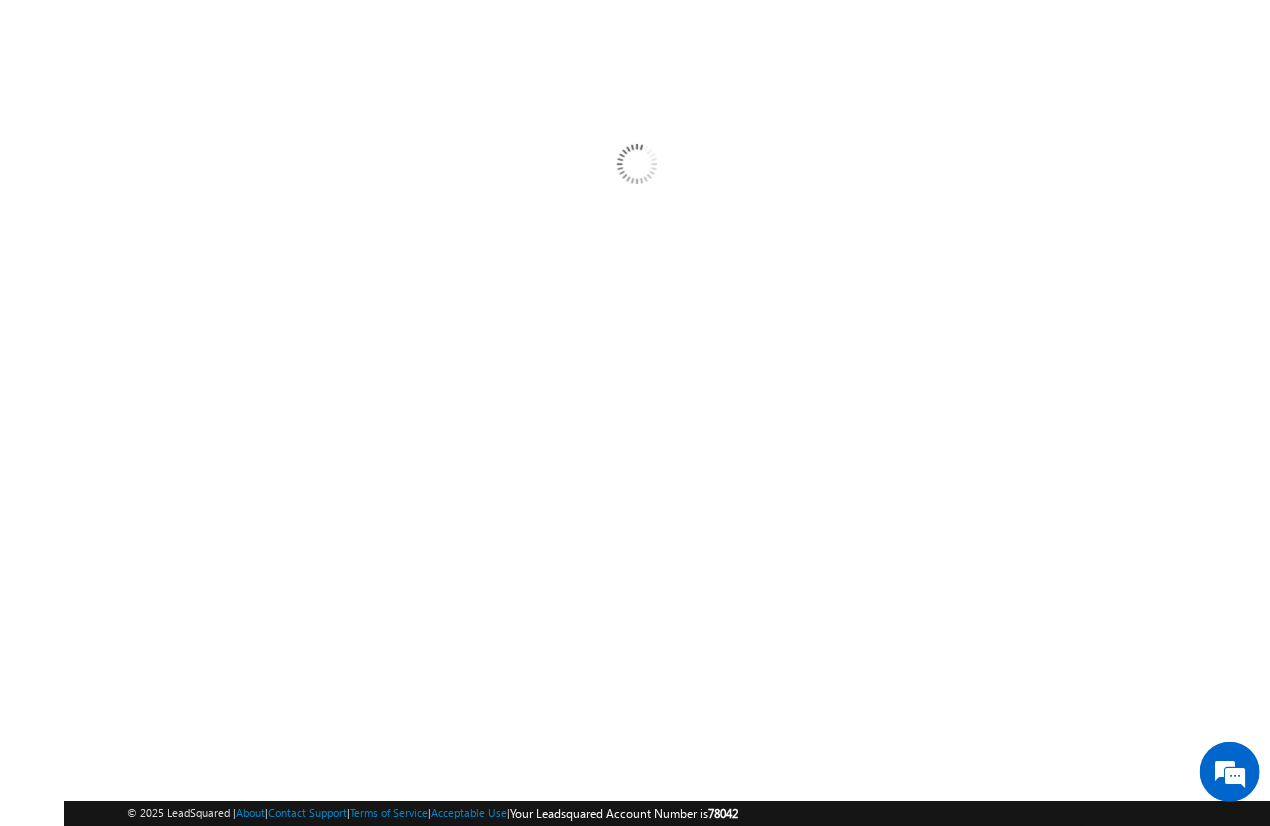 scroll, scrollTop: 16, scrollLeft: 0, axis: vertical 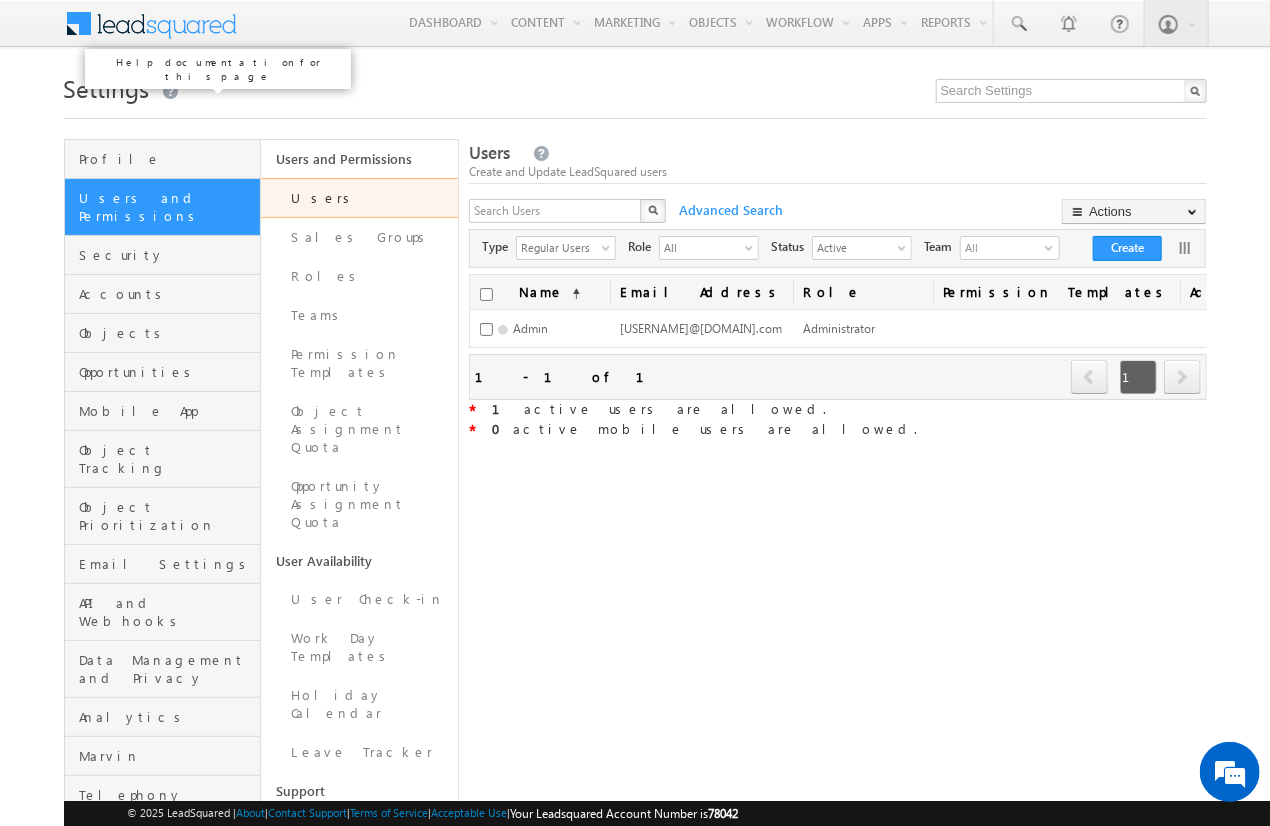 click on "Users and Permissions" at bounding box center [168, 207] 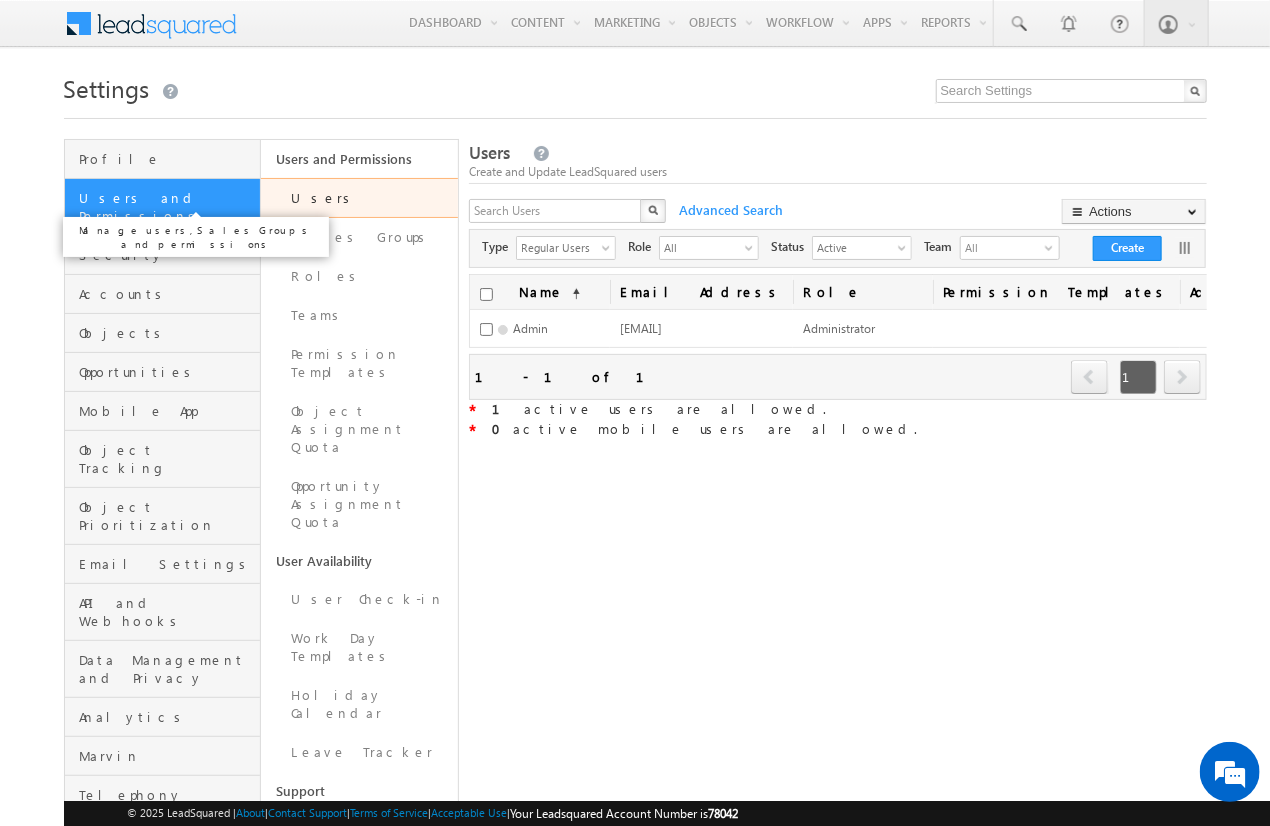 scroll, scrollTop: 163, scrollLeft: 0, axis: vertical 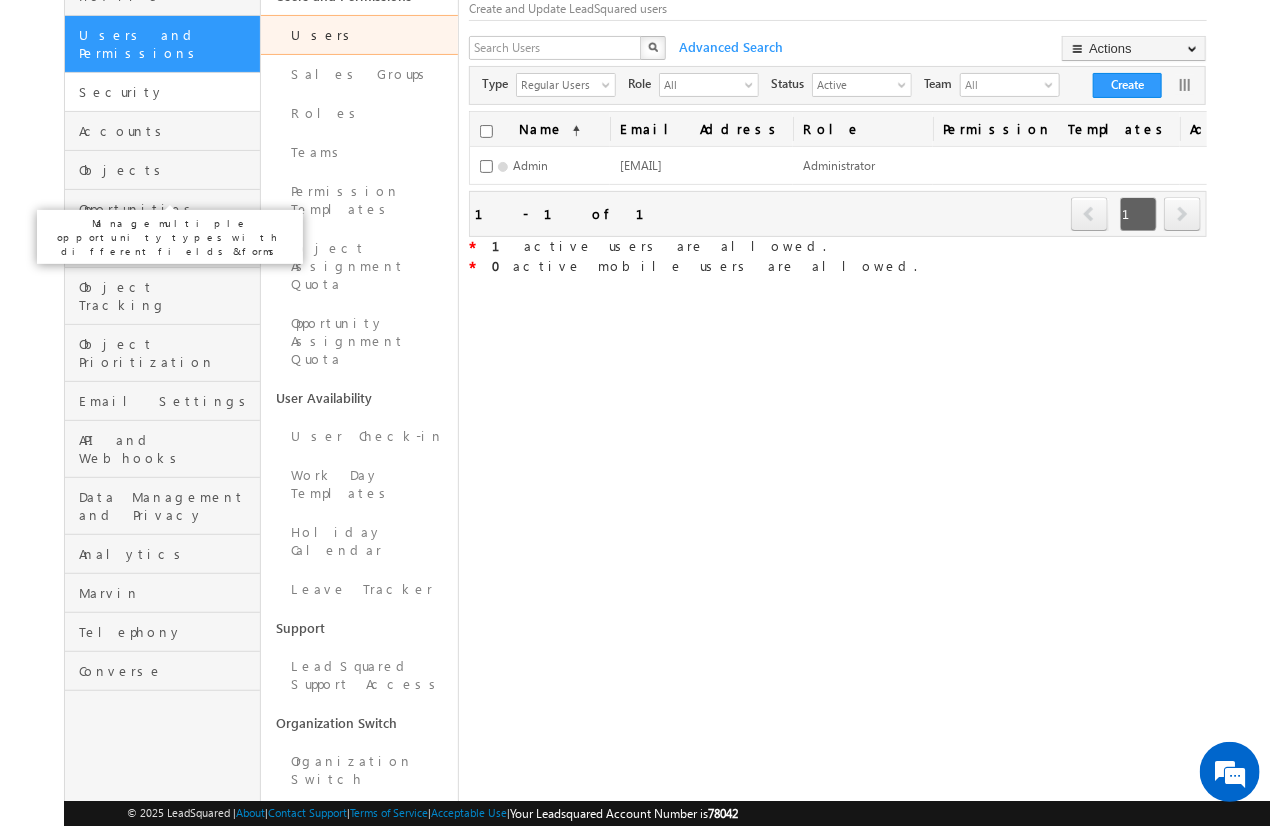 click on "Security" at bounding box center [168, 92] 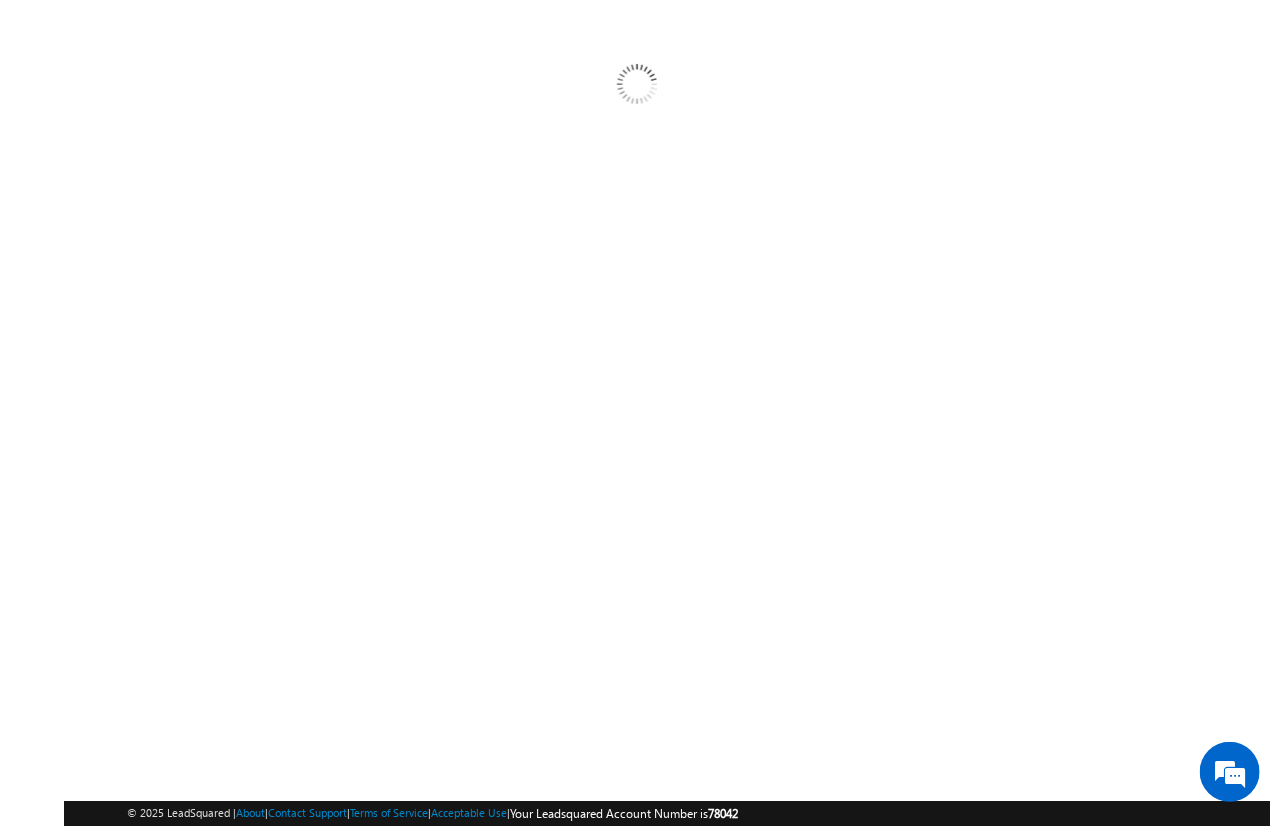 scroll, scrollTop: 0, scrollLeft: 0, axis: both 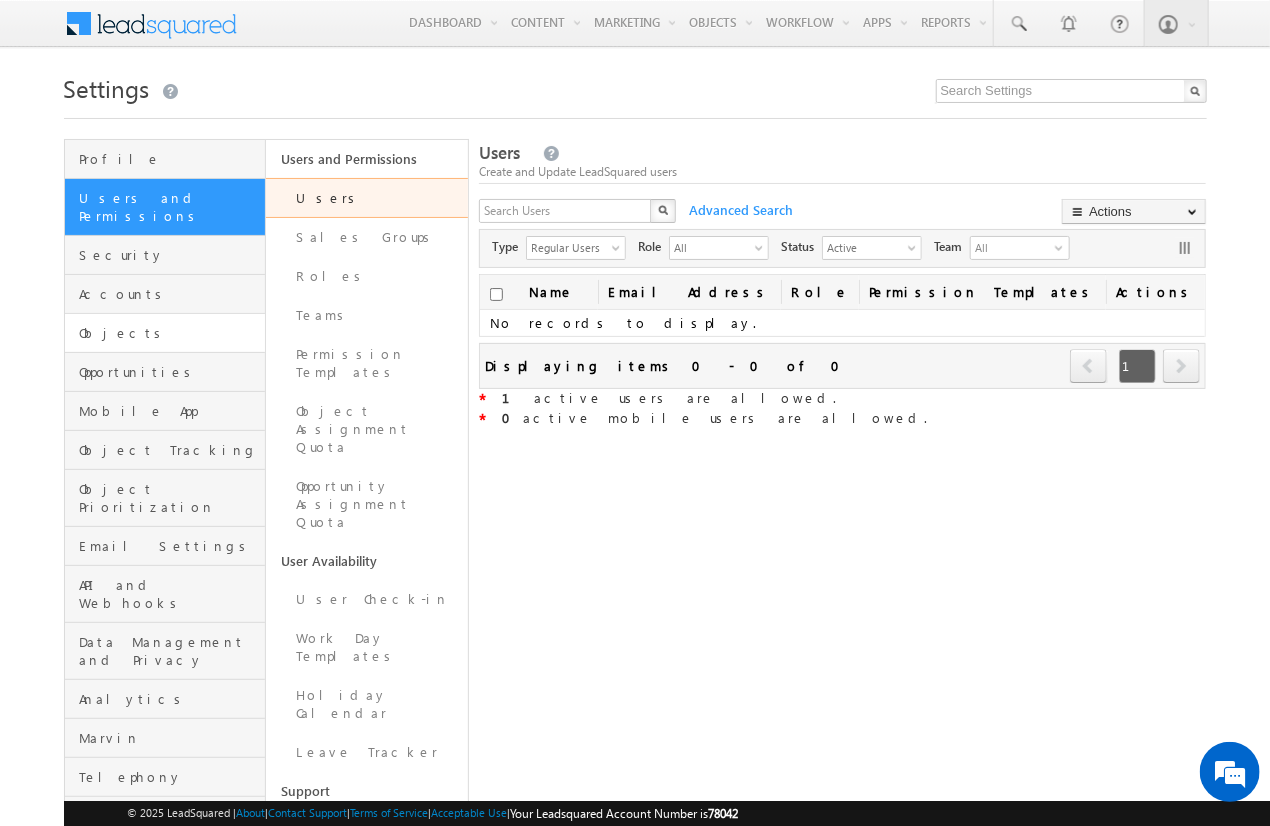 click on "Objects" at bounding box center (170, 333) 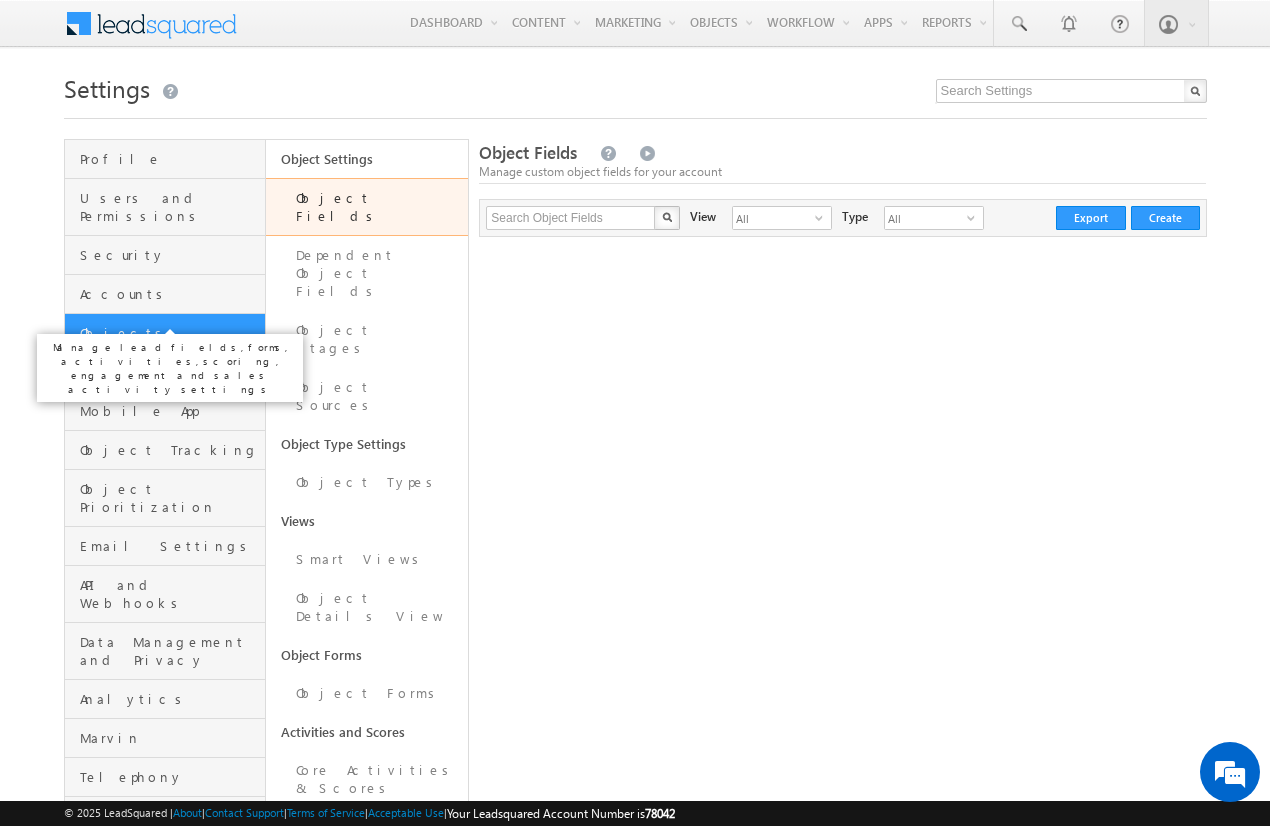 scroll, scrollTop: 0, scrollLeft: 0, axis: both 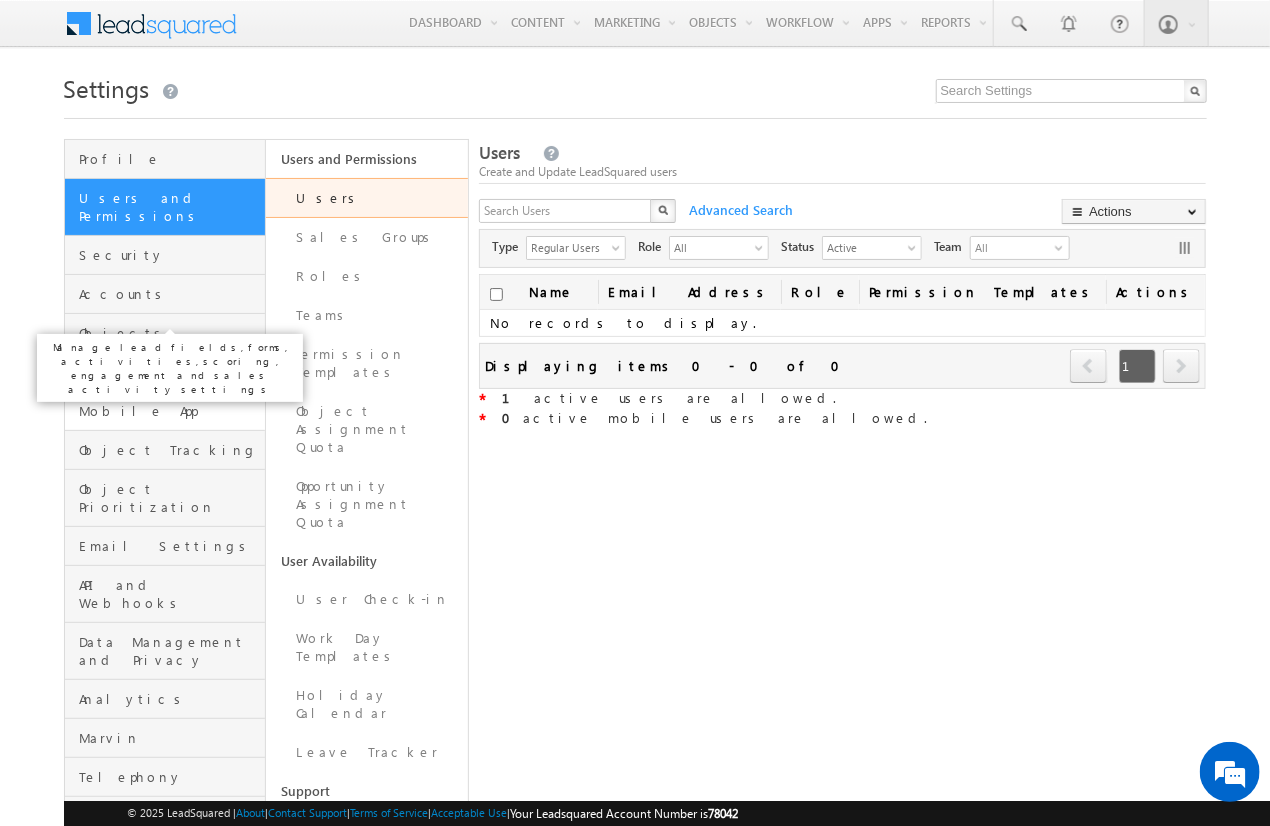 click on "Mobile App" at bounding box center [170, 411] 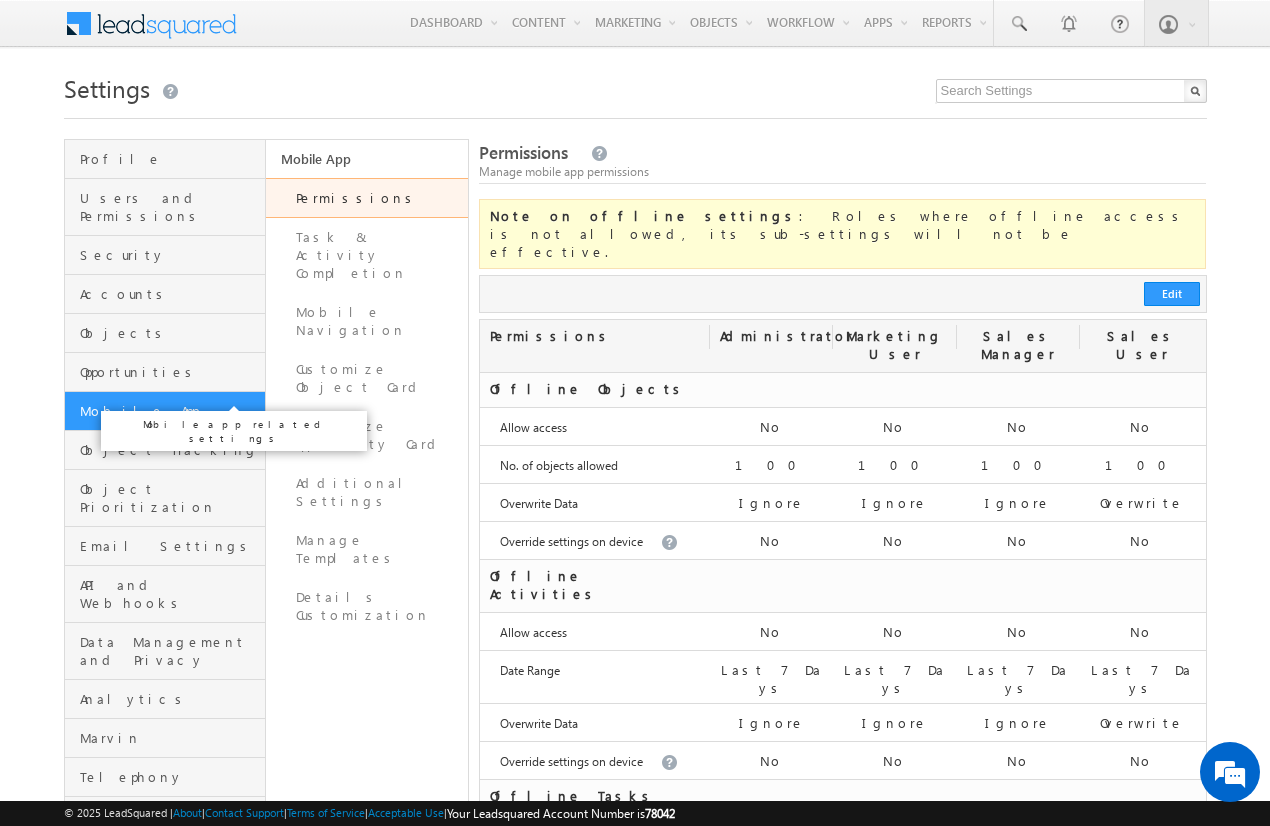 scroll, scrollTop: 0, scrollLeft: 0, axis: both 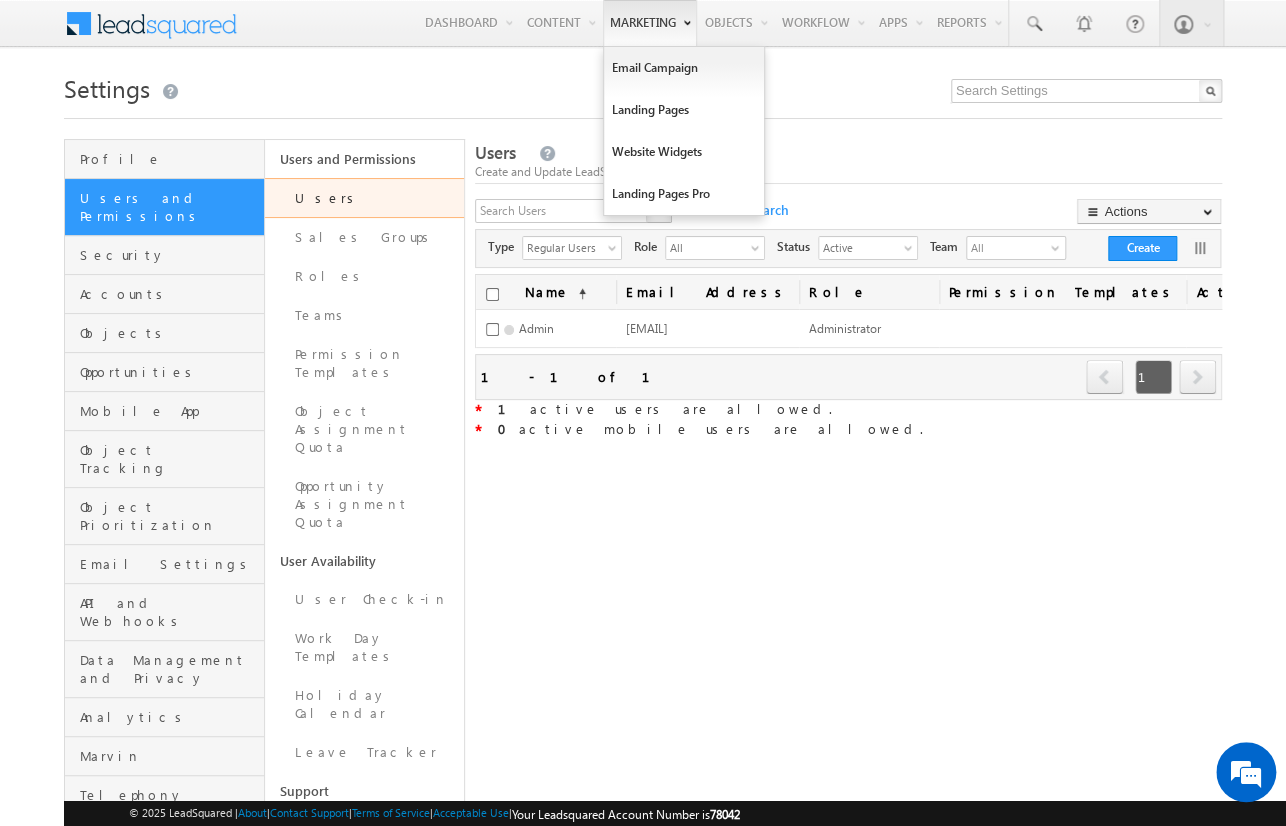click on "Marketing" at bounding box center (650, 23) 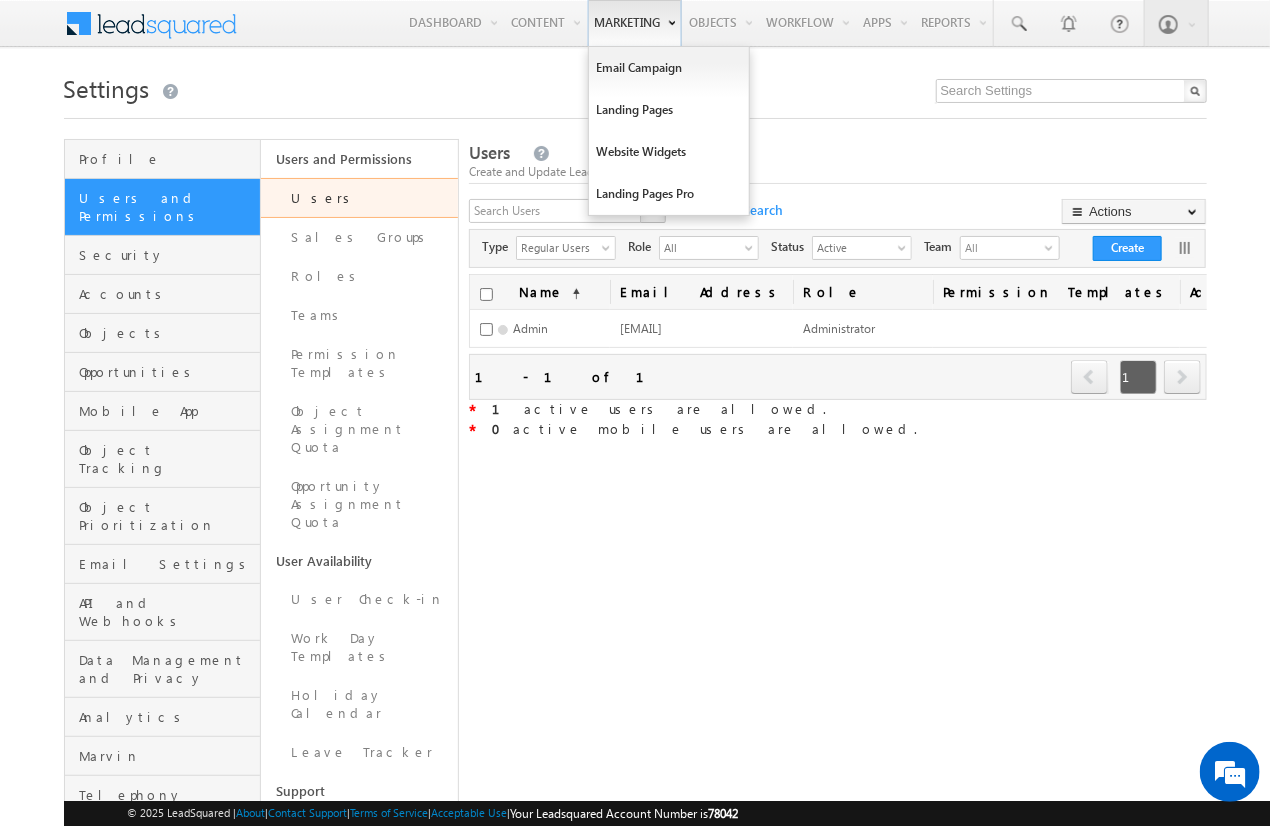click on "Marketing" at bounding box center (635, 23) 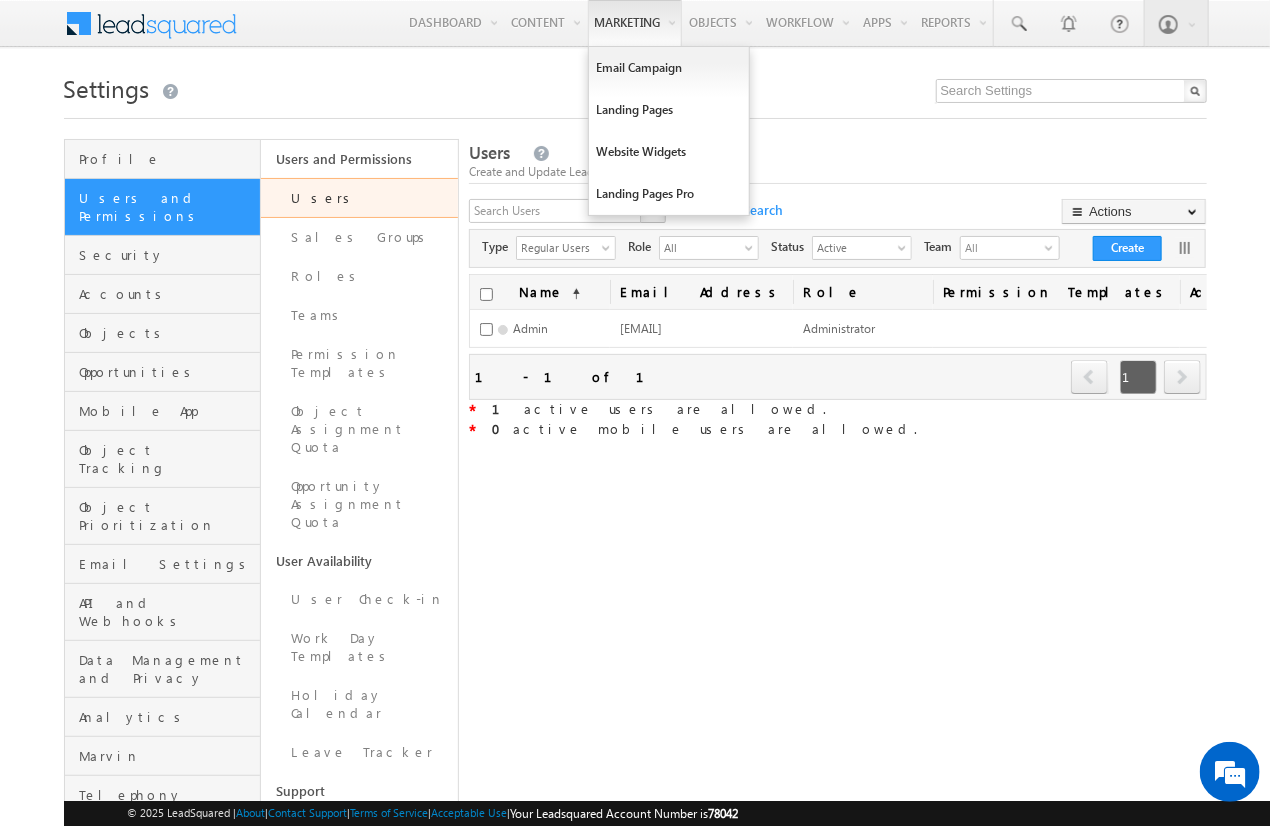 click on "Settings" at bounding box center [635, 86] 